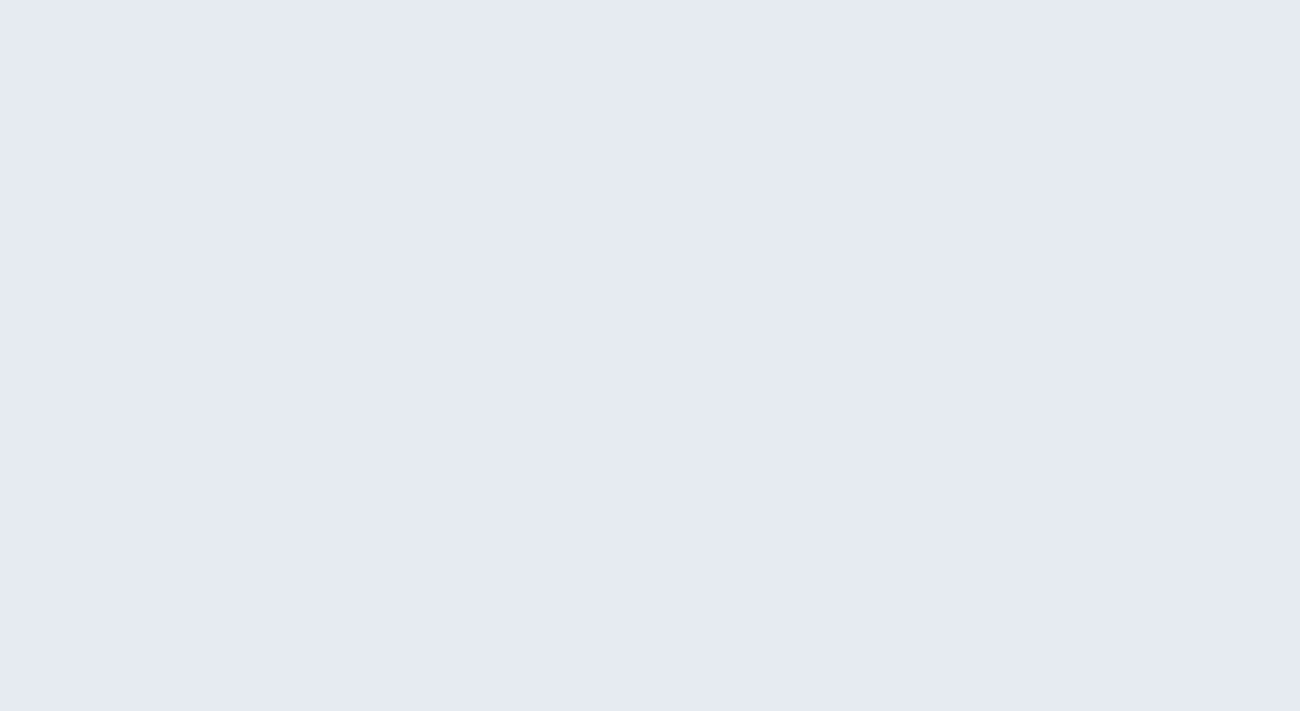 scroll, scrollTop: 0, scrollLeft: 0, axis: both 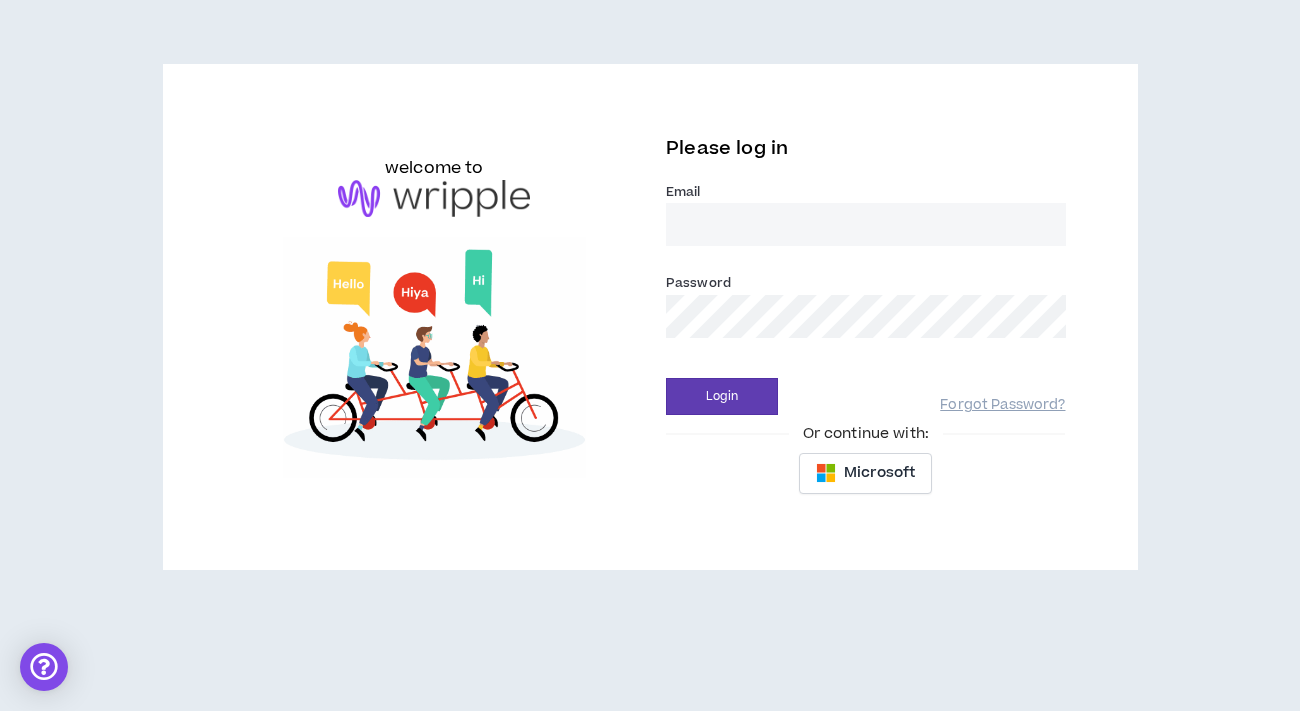 click on "Email  *" at bounding box center [866, 224] 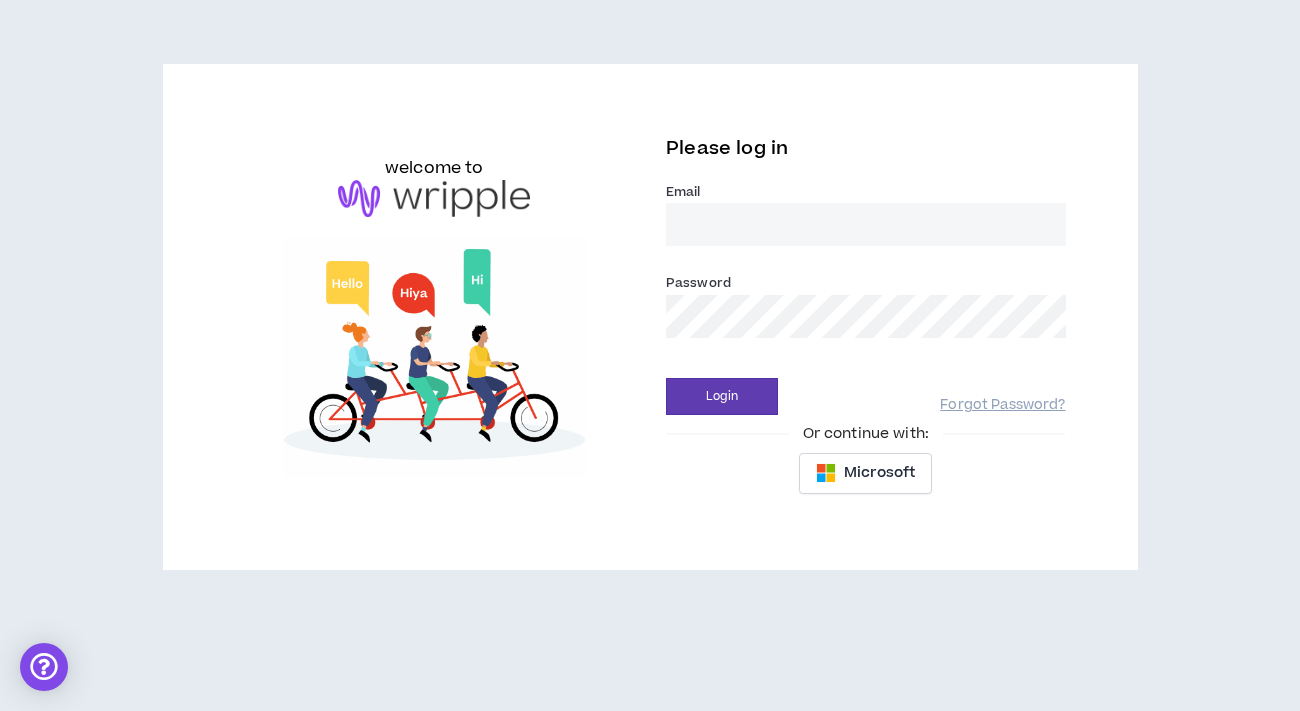 type on "[EMAIL_ADDRESS][DOMAIN_NAME]" 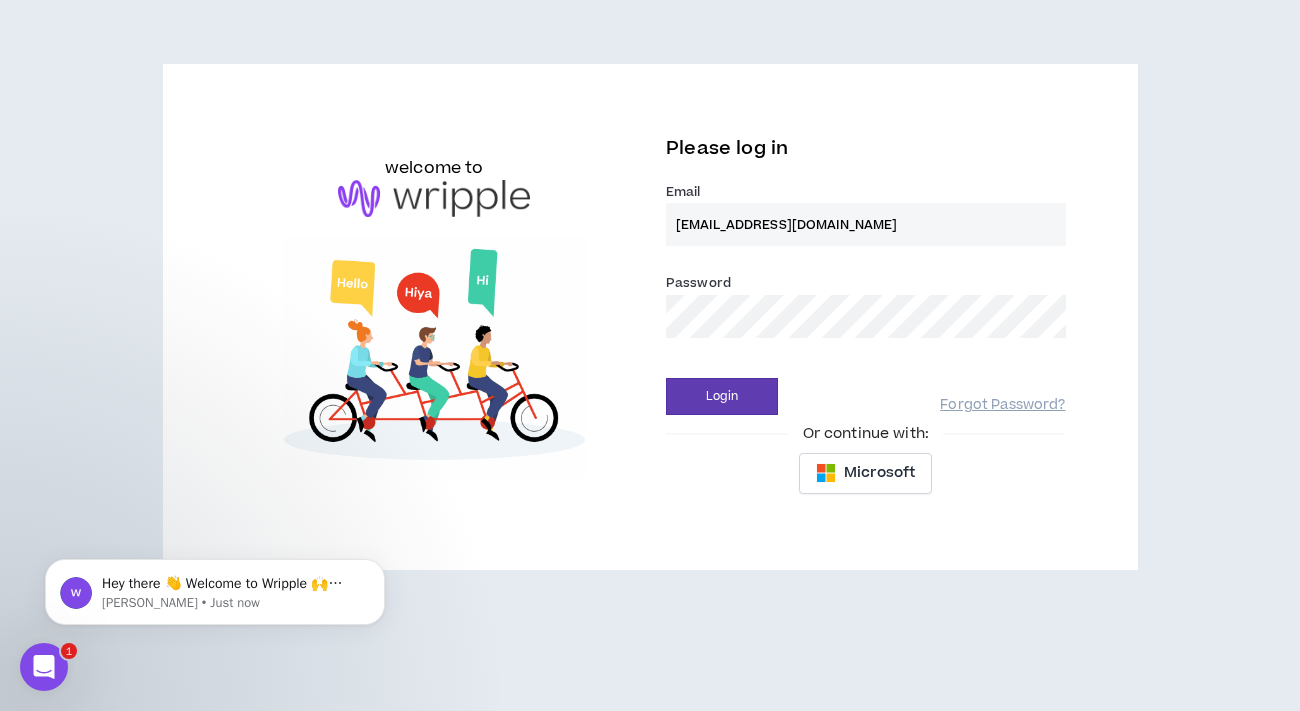 scroll, scrollTop: 0, scrollLeft: 0, axis: both 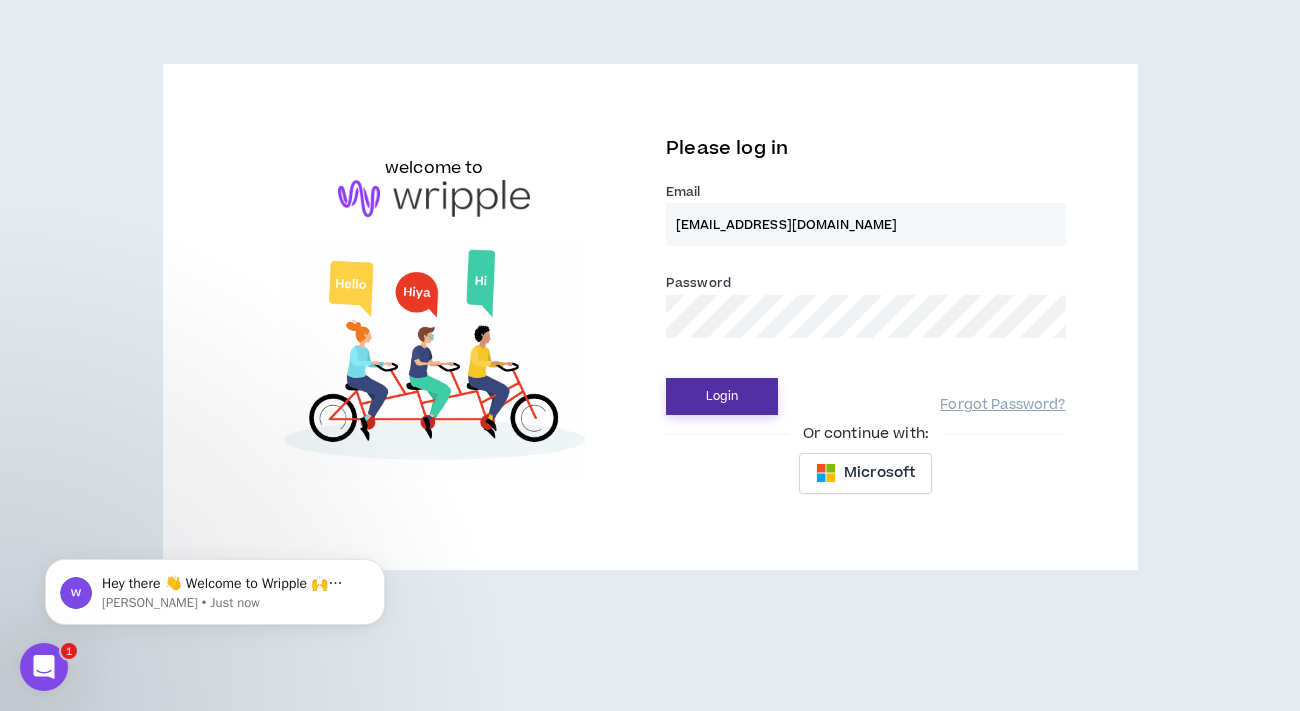 click on "Login" at bounding box center [722, 396] 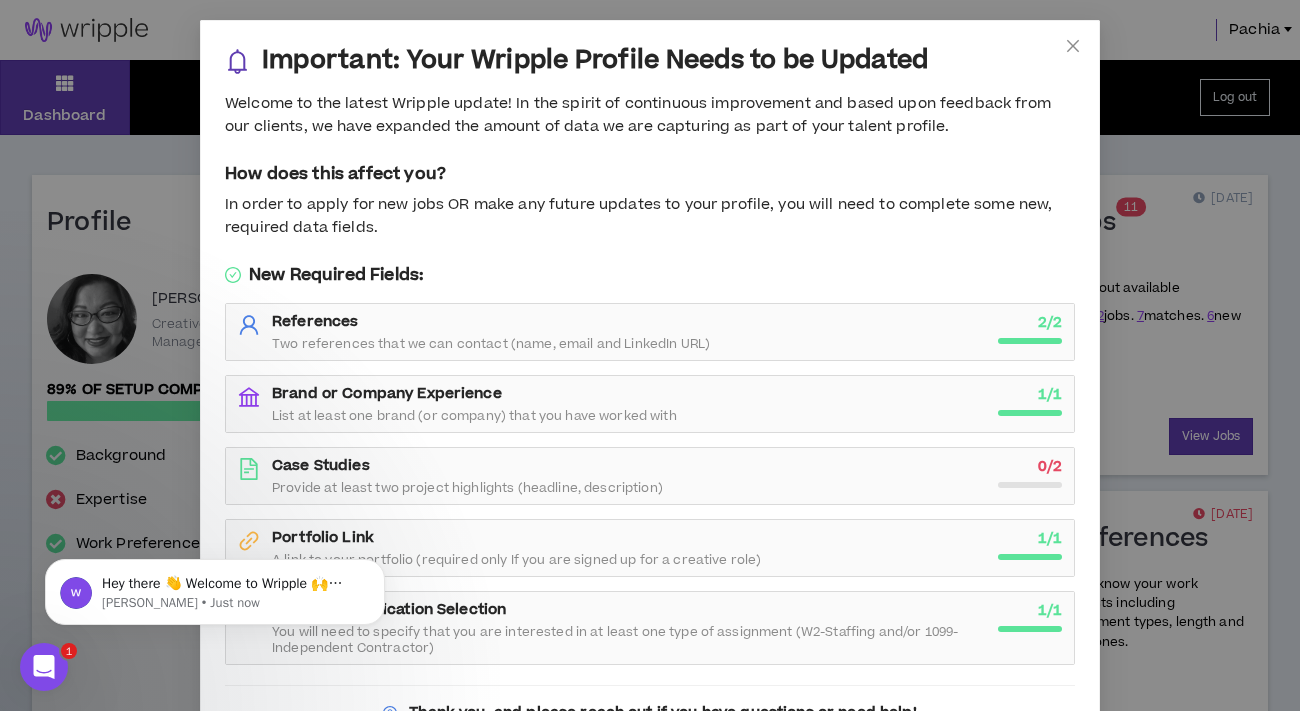 click on "Case Studies Provide at least two project highlights (headline, description)" at bounding box center [629, 476] 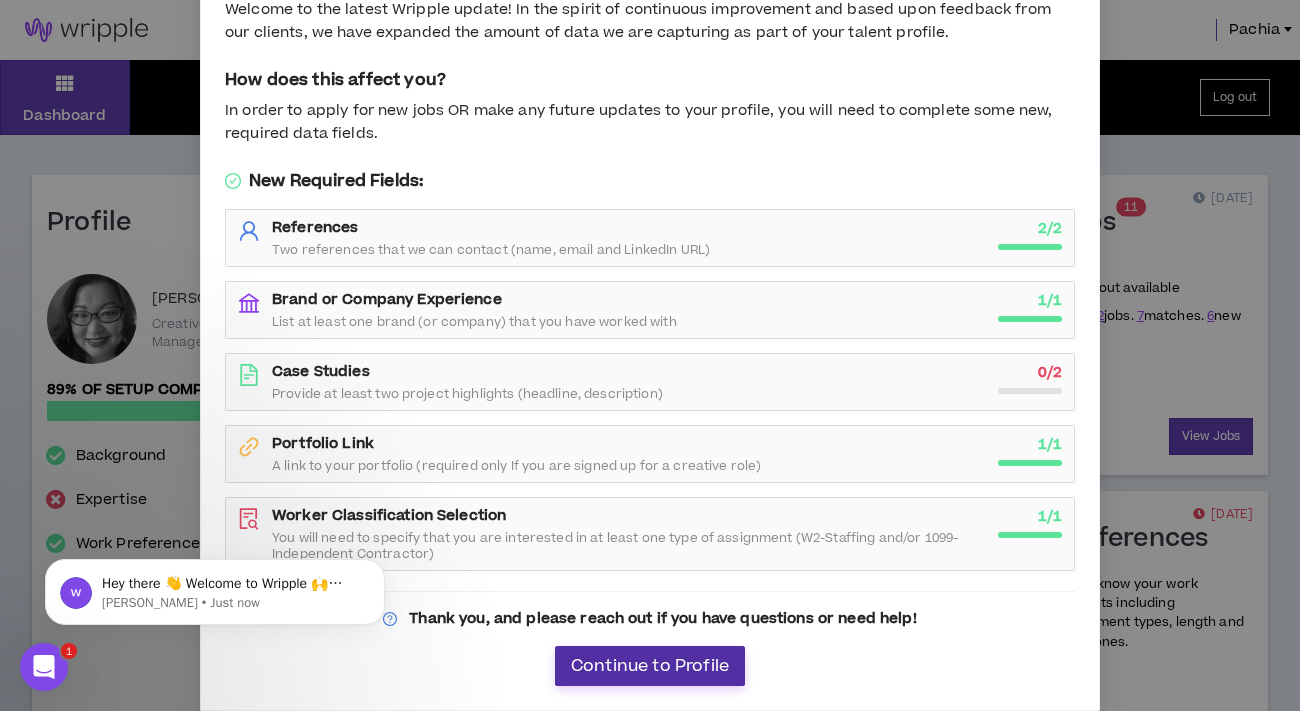 click on "Continue to Profile" at bounding box center [650, 666] 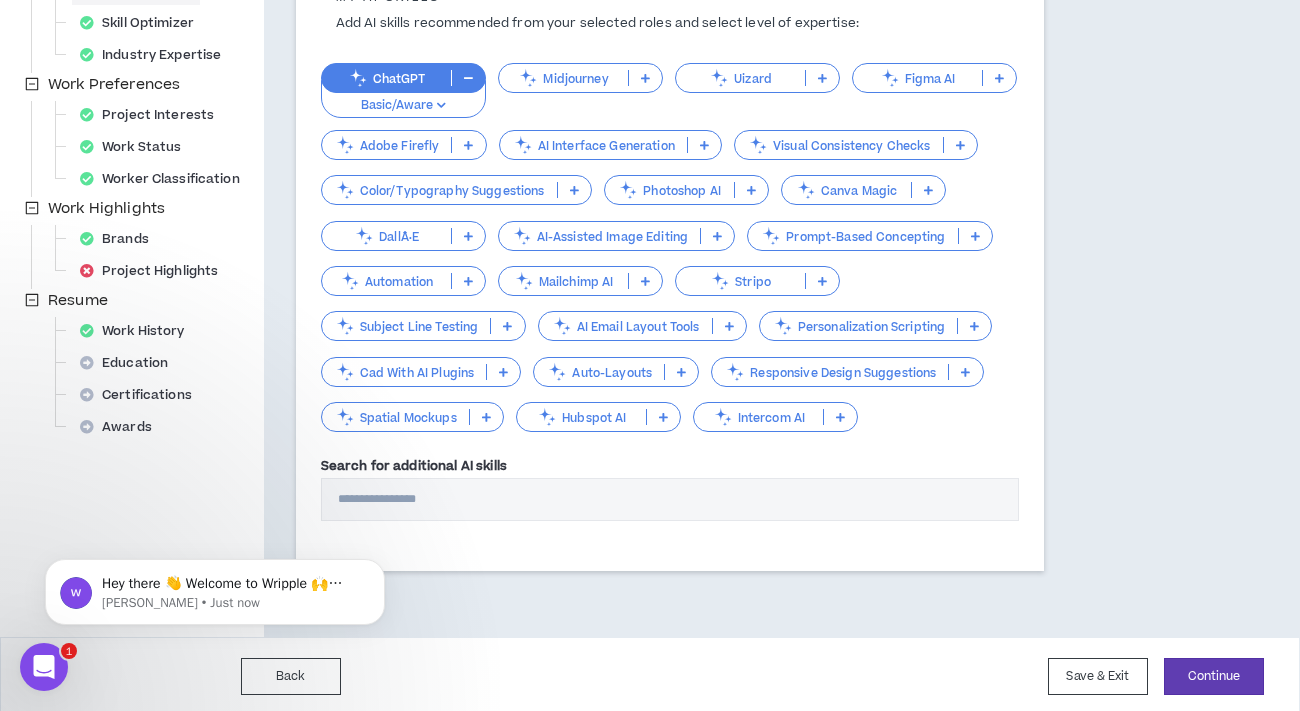 scroll, scrollTop: 506, scrollLeft: 0, axis: vertical 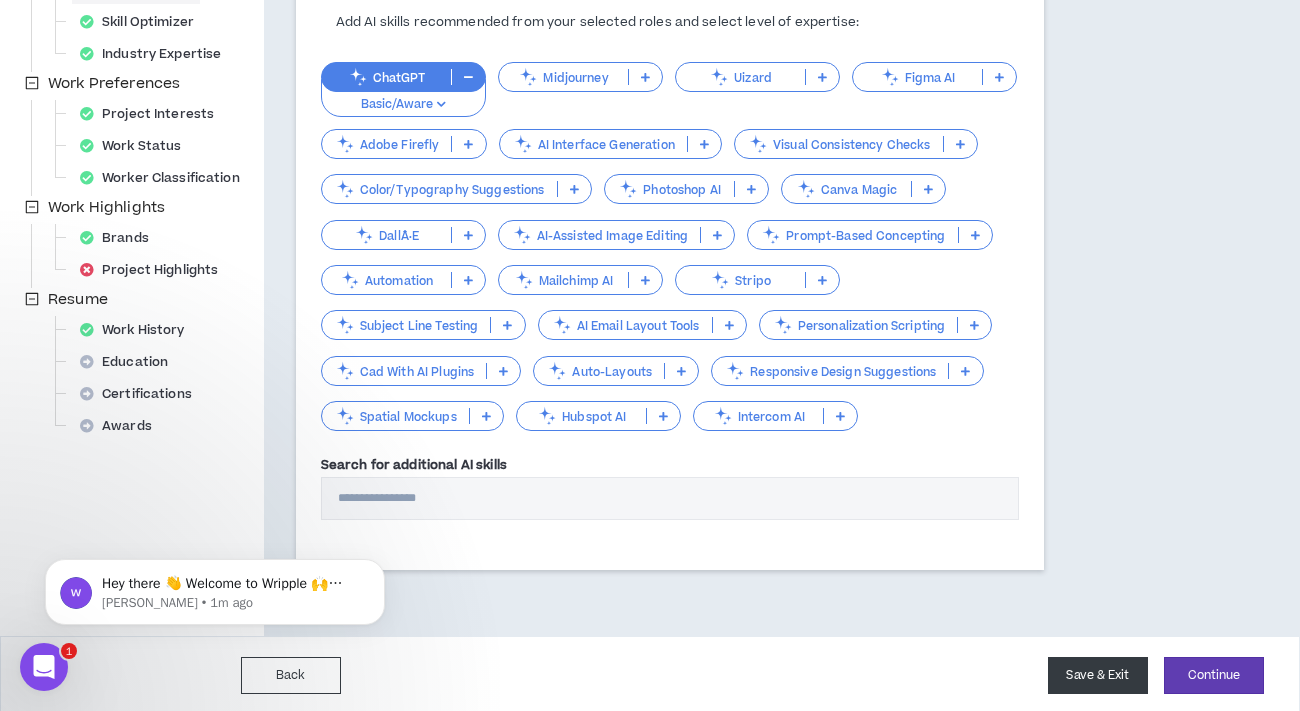 click on "Save & Exit" at bounding box center (1098, 675) 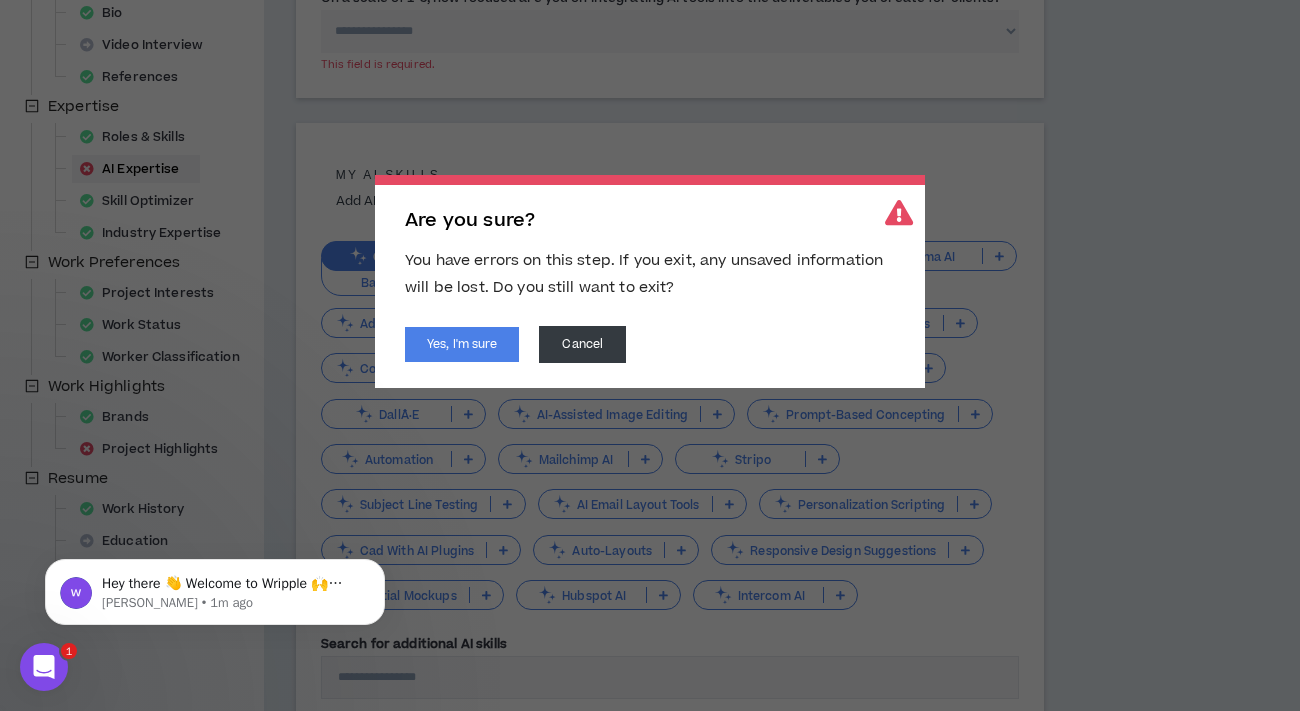 scroll, scrollTop: 314, scrollLeft: 0, axis: vertical 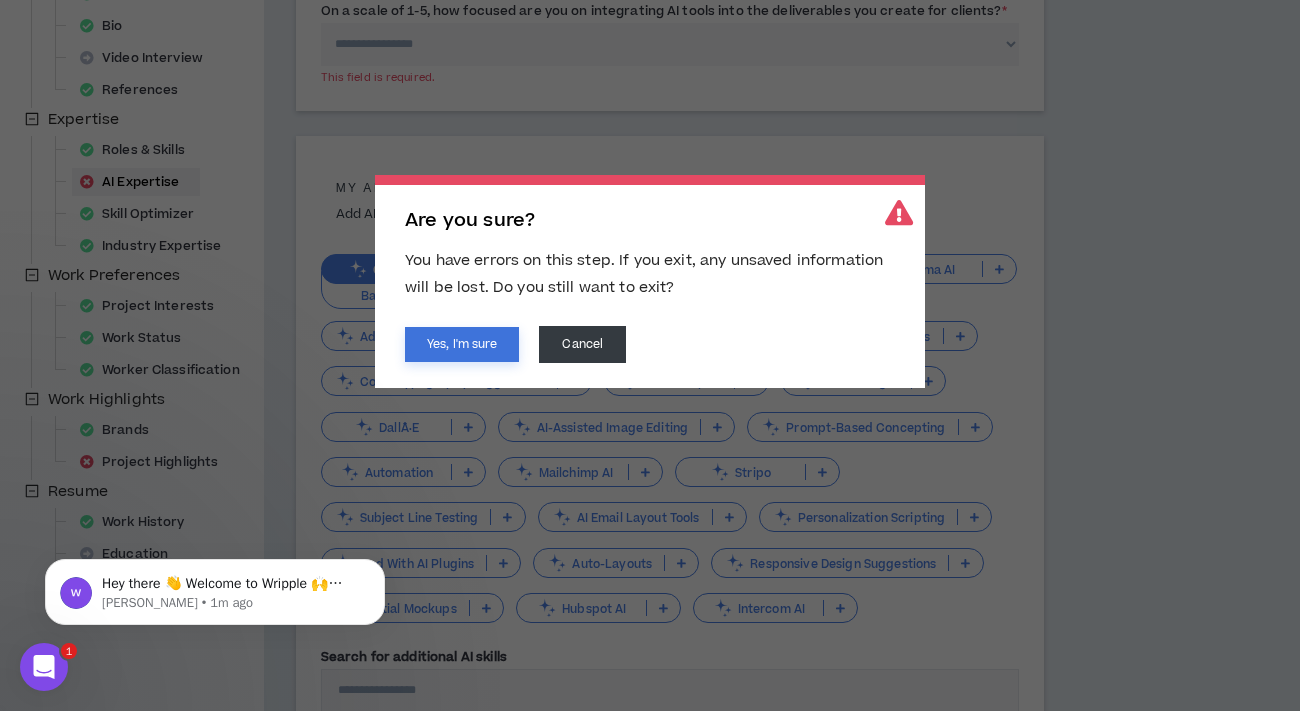 click on "Yes, I'm sure" at bounding box center (462, 344) 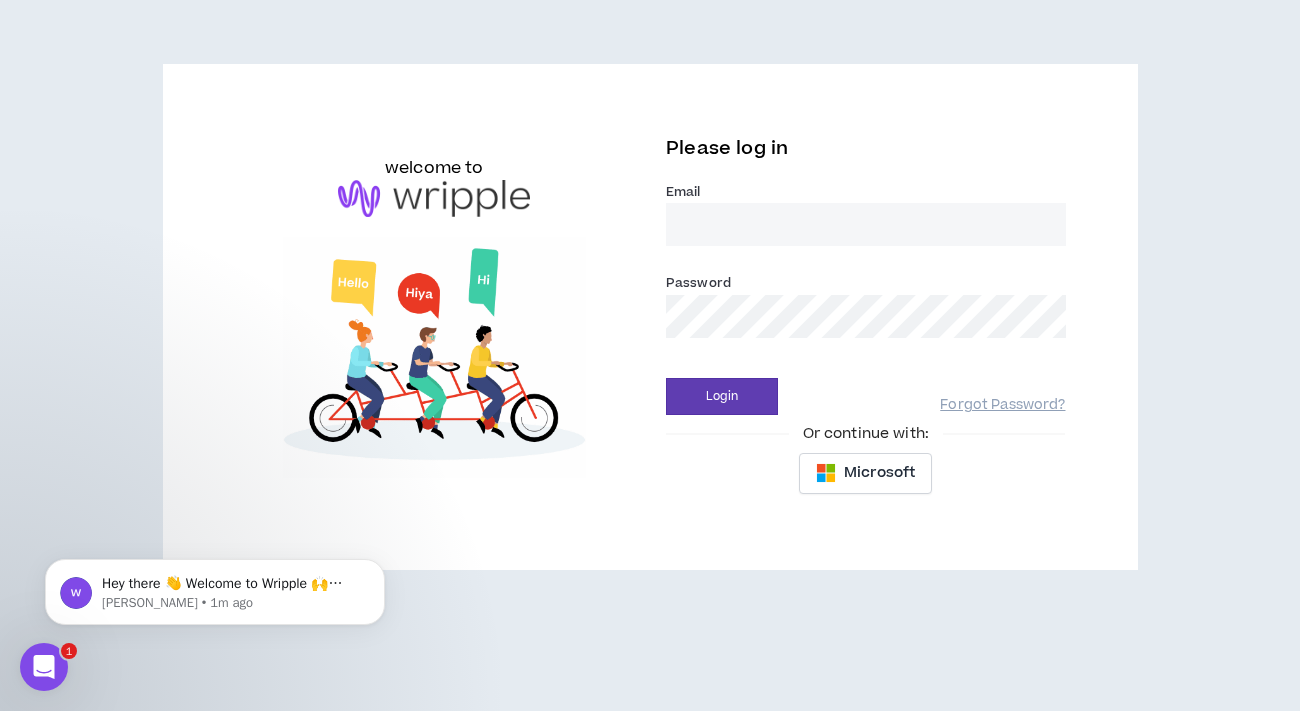 scroll, scrollTop: 0, scrollLeft: 0, axis: both 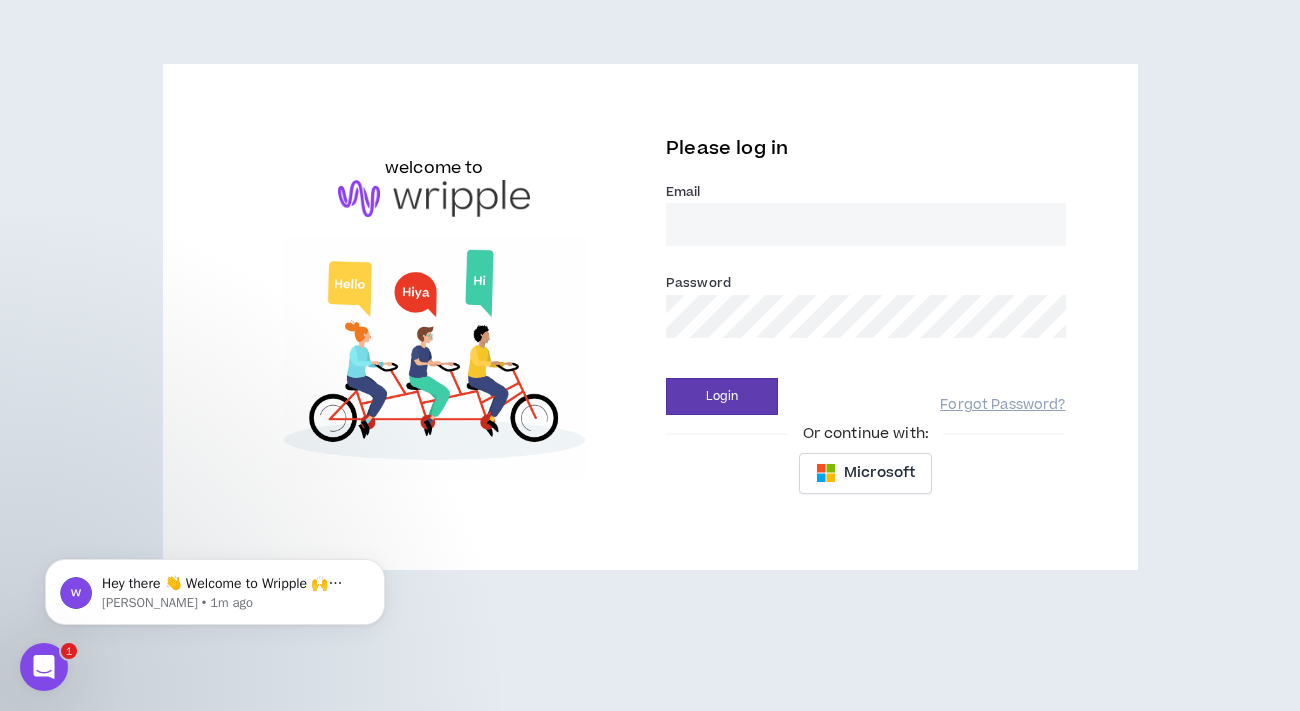 click on "Email  *" at bounding box center (866, 224) 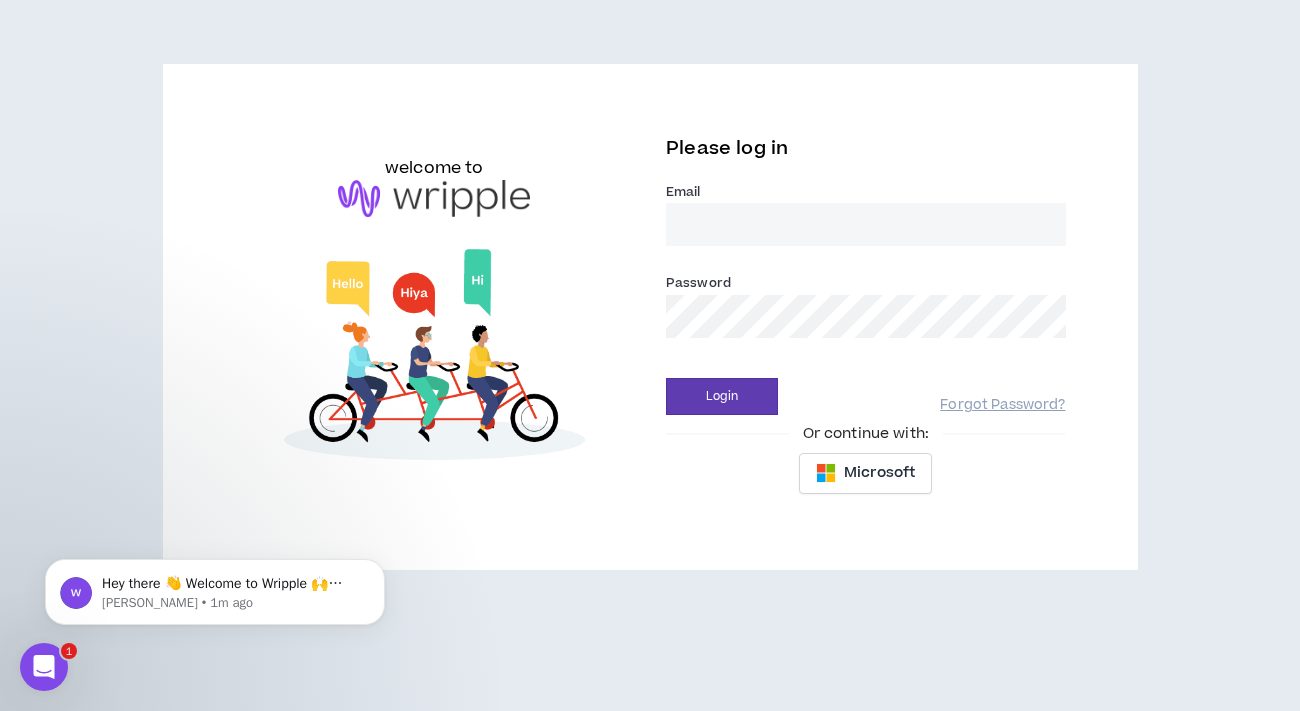 type on "[EMAIL_ADDRESS][DOMAIN_NAME]" 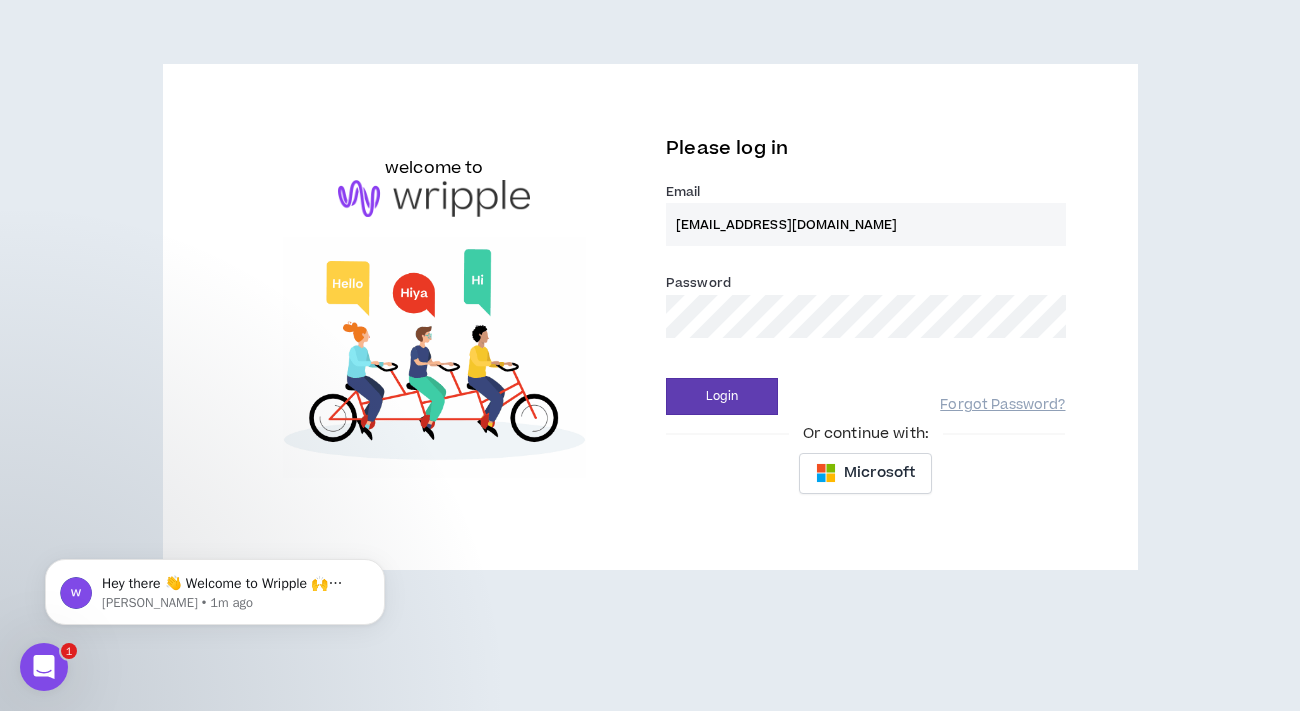 click on "Login" at bounding box center [722, 396] 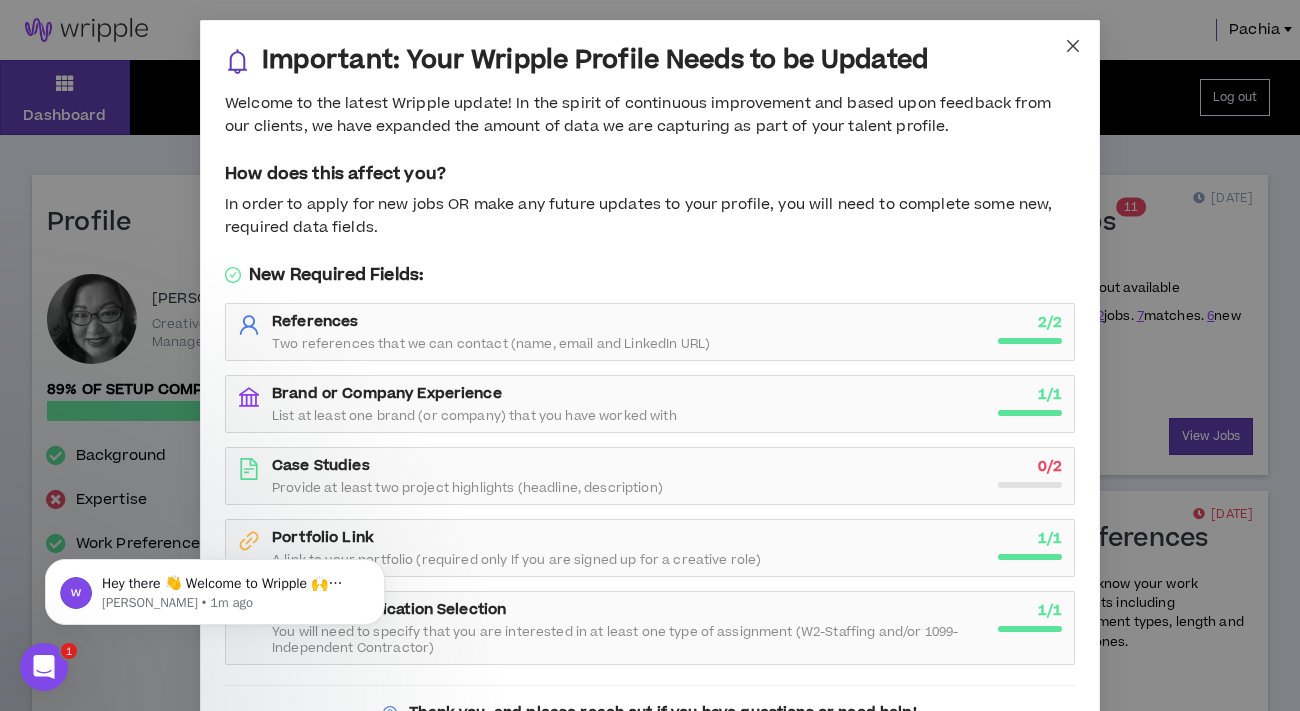 click 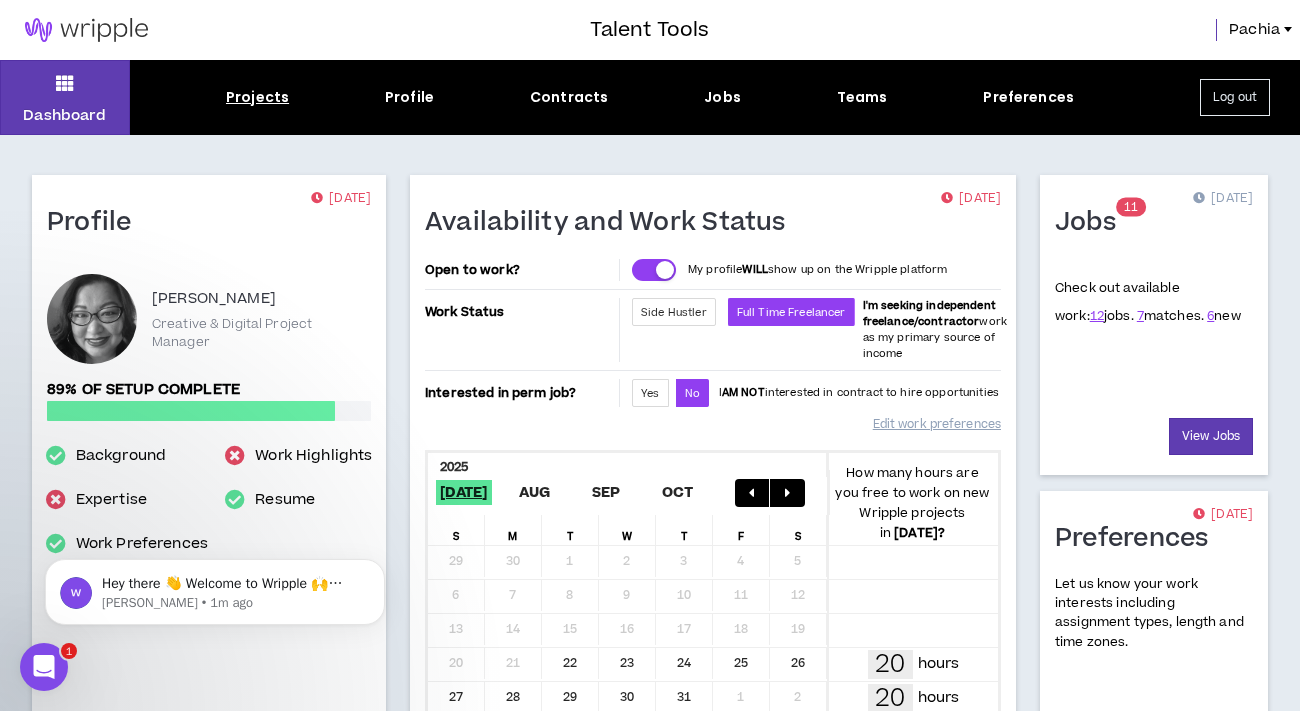 click on "Projects" at bounding box center (257, 97) 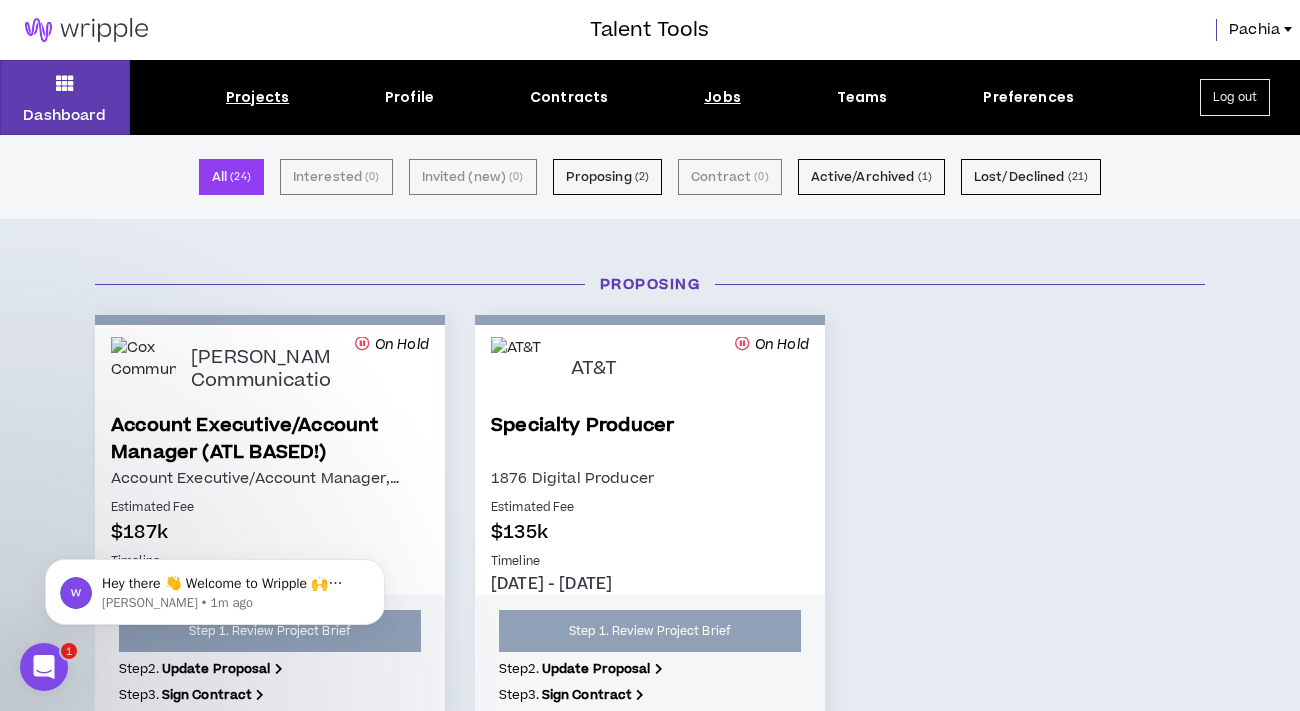 click on "Jobs" at bounding box center (722, 97) 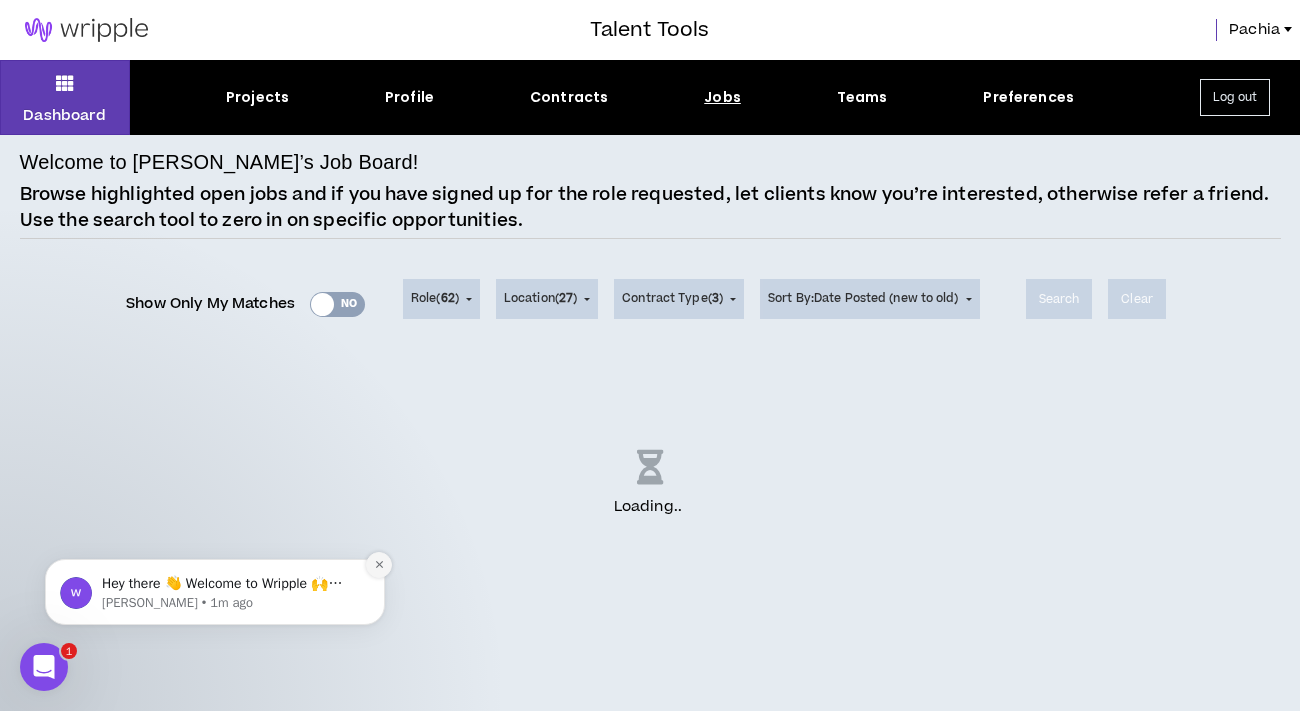 click 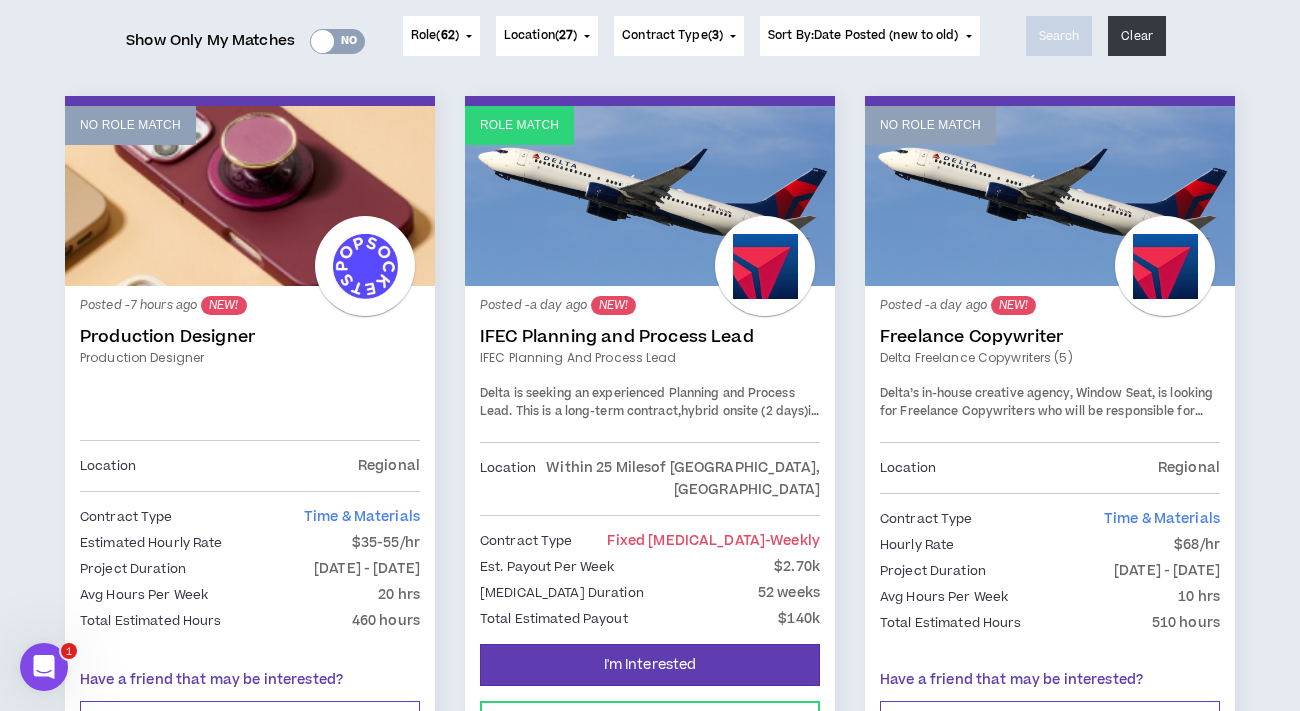 scroll, scrollTop: 264, scrollLeft: 0, axis: vertical 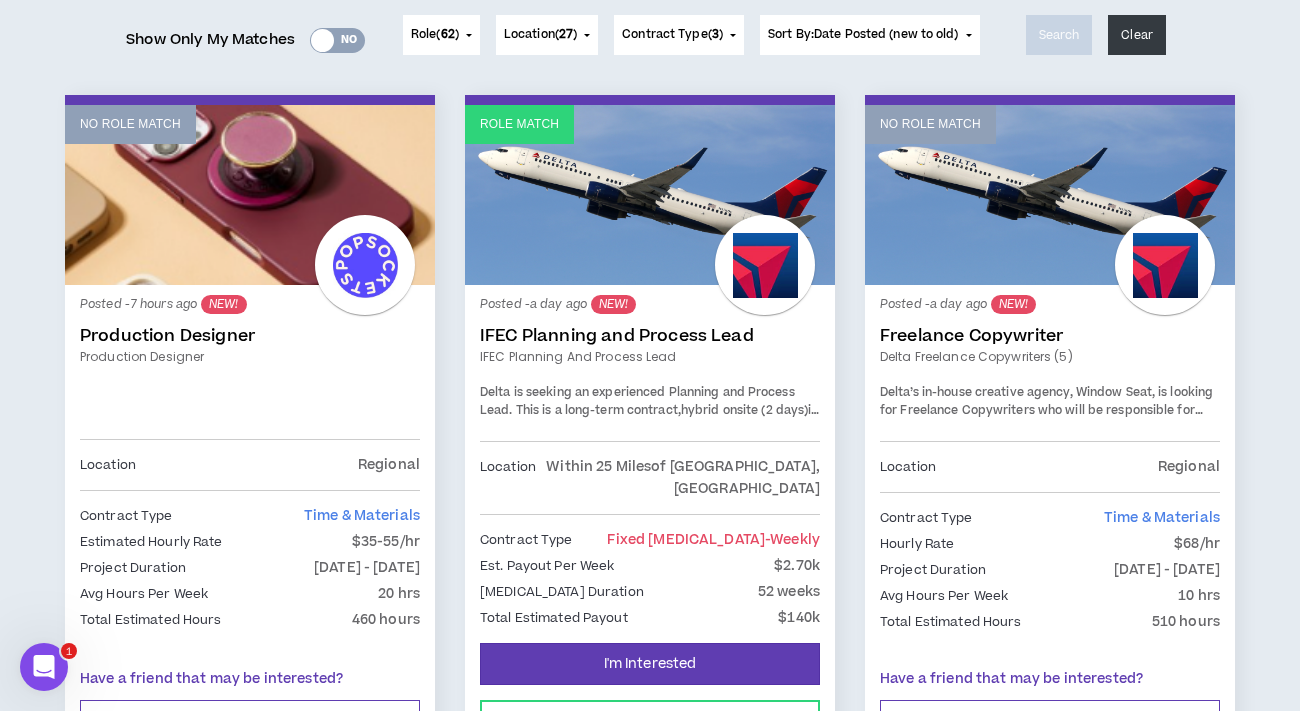 click on "IFEC Planning and Process Lead" at bounding box center (650, 336) 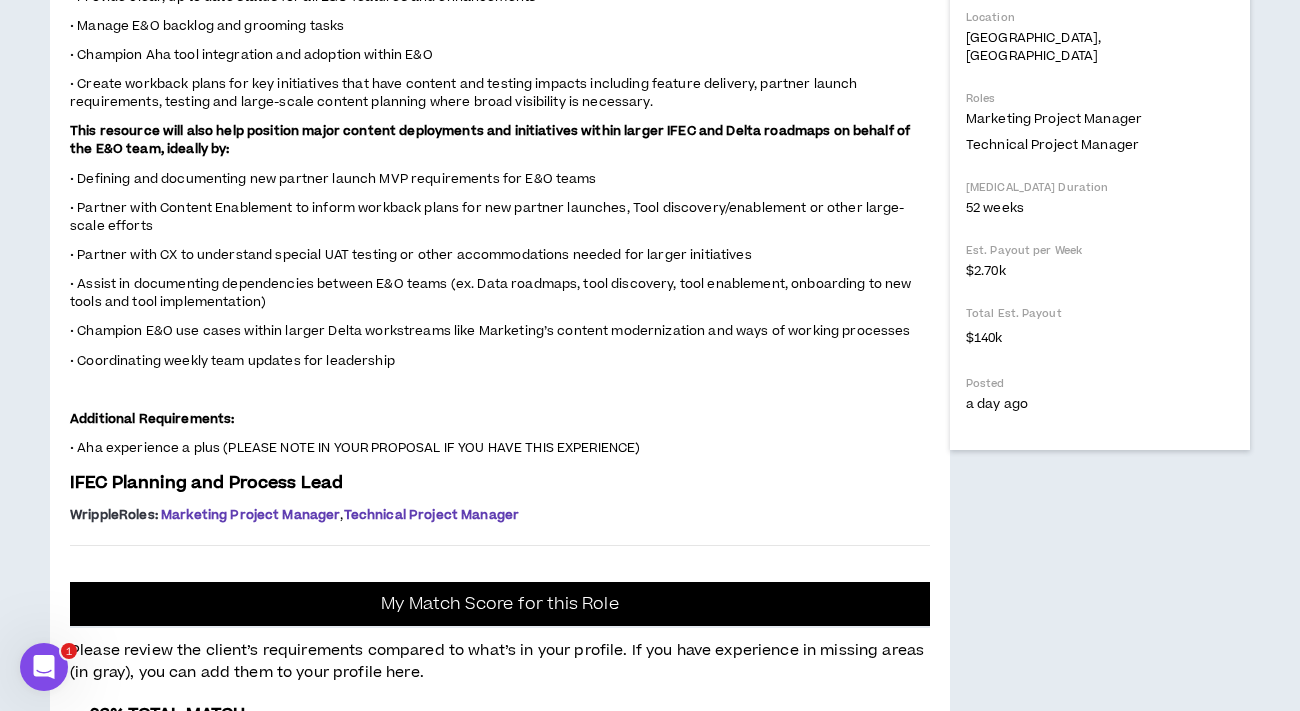 scroll, scrollTop: 0, scrollLeft: 0, axis: both 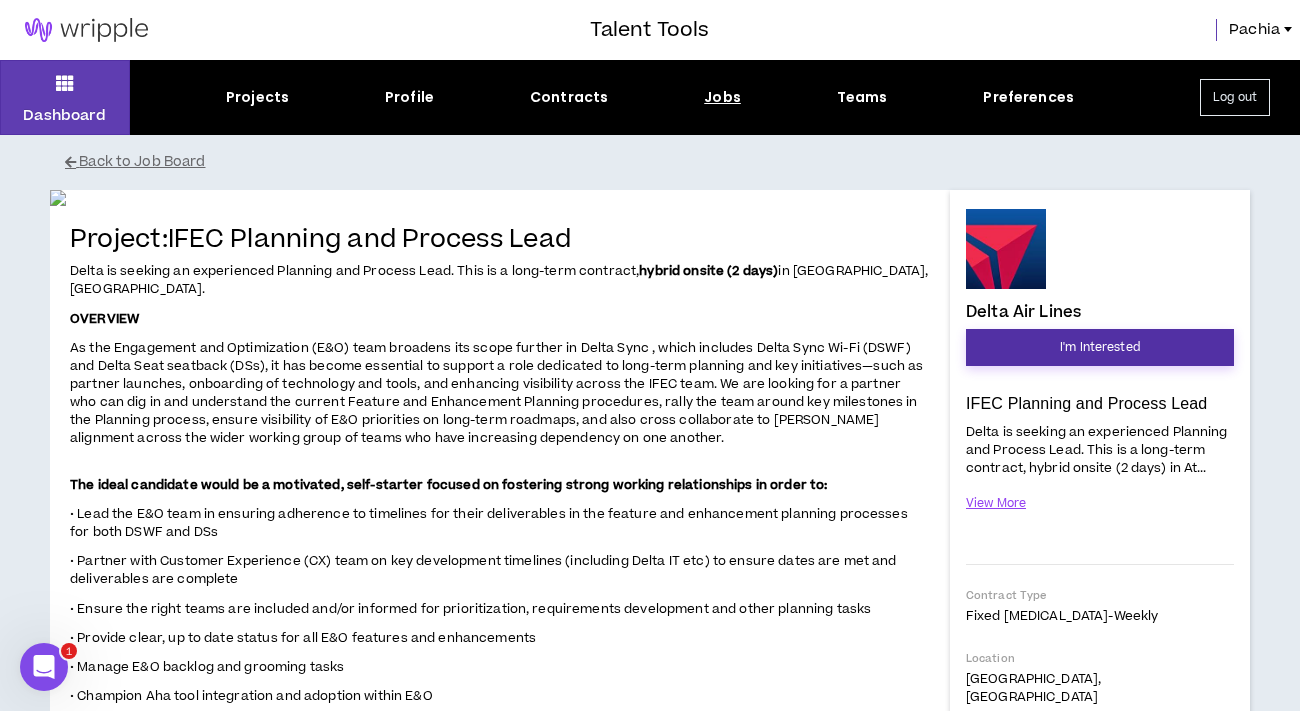 click on "I'm Interested" at bounding box center (1100, 347) 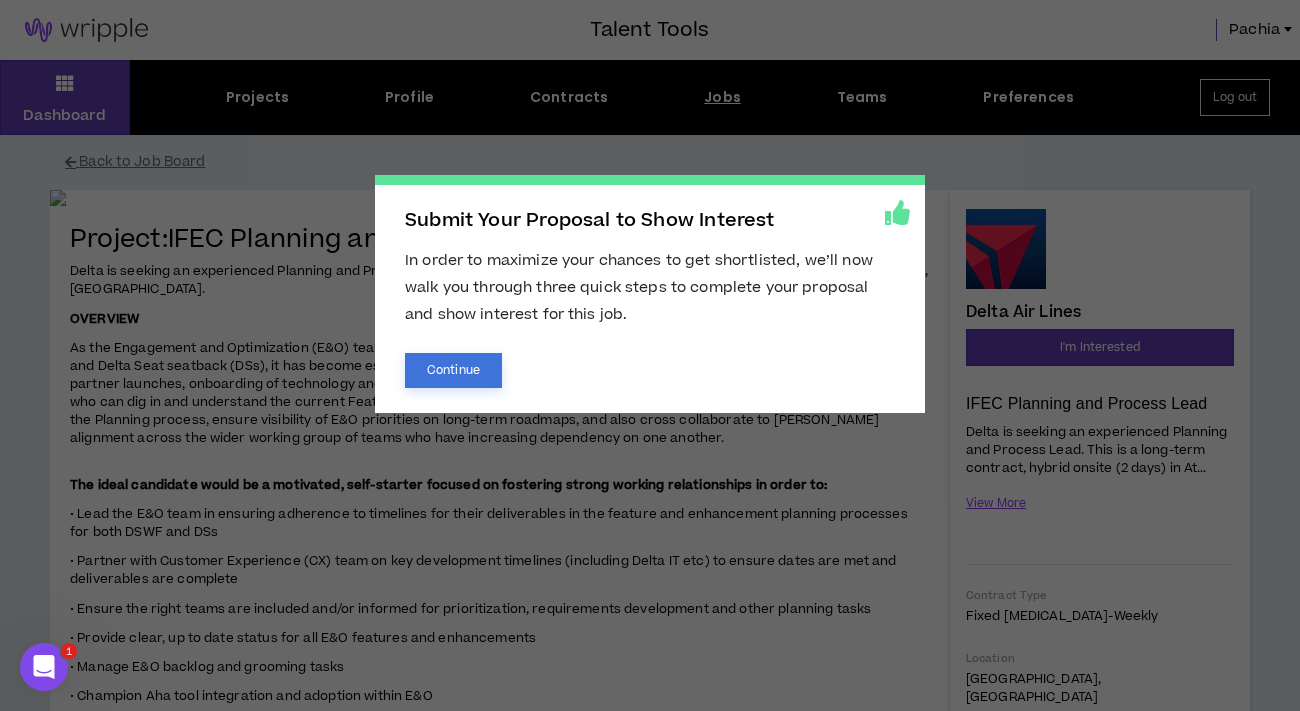click on "Continue" at bounding box center [453, 370] 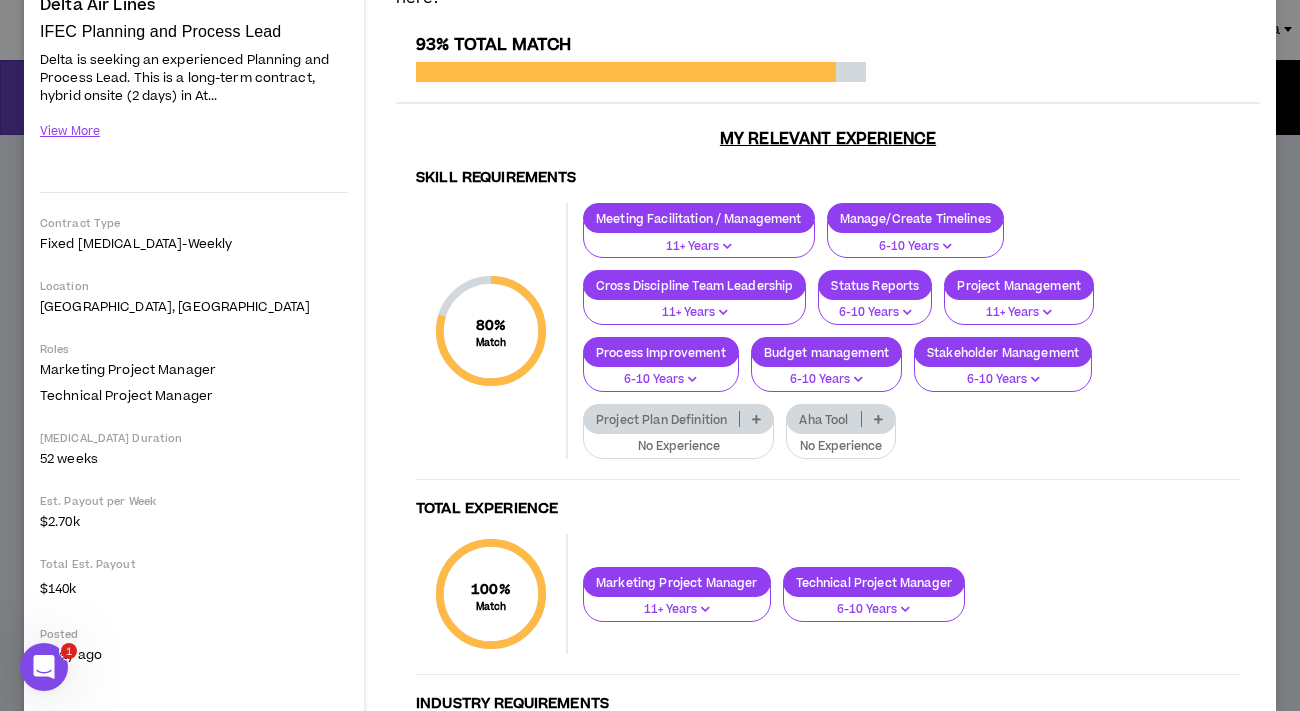 scroll, scrollTop: 262, scrollLeft: 0, axis: vertical 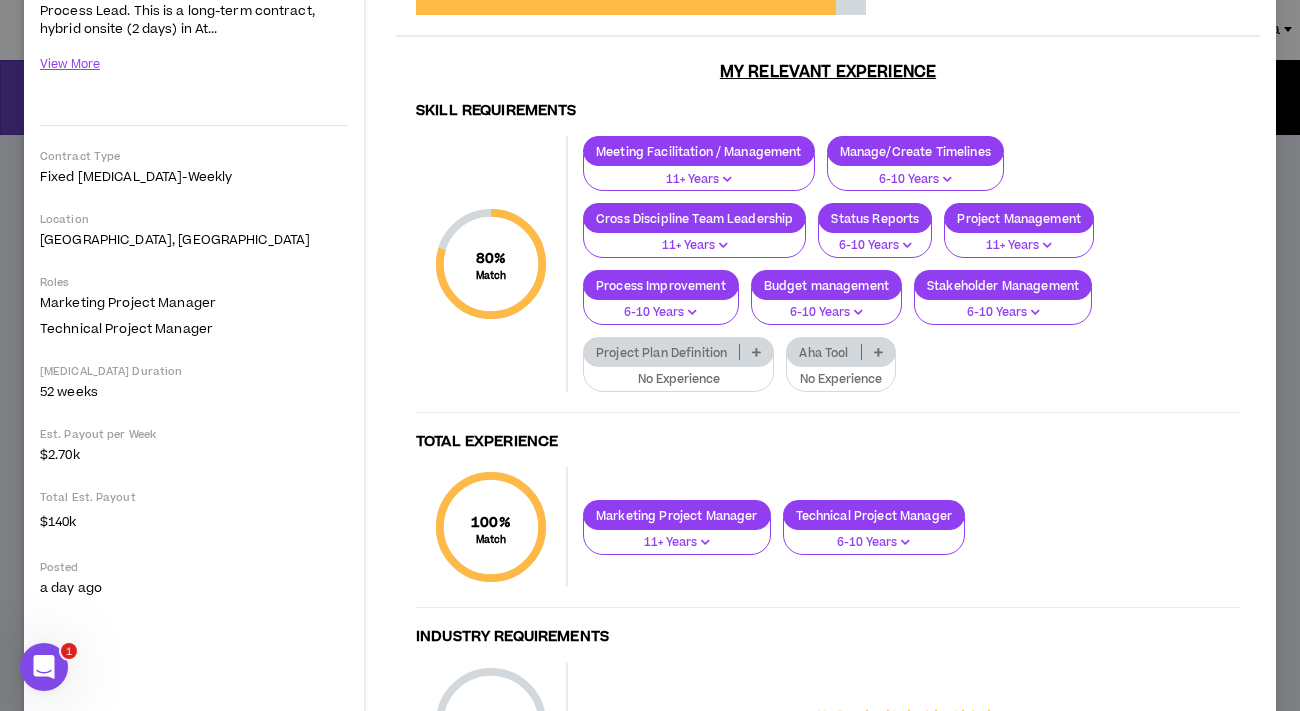 click at bounding box center (756, 352) 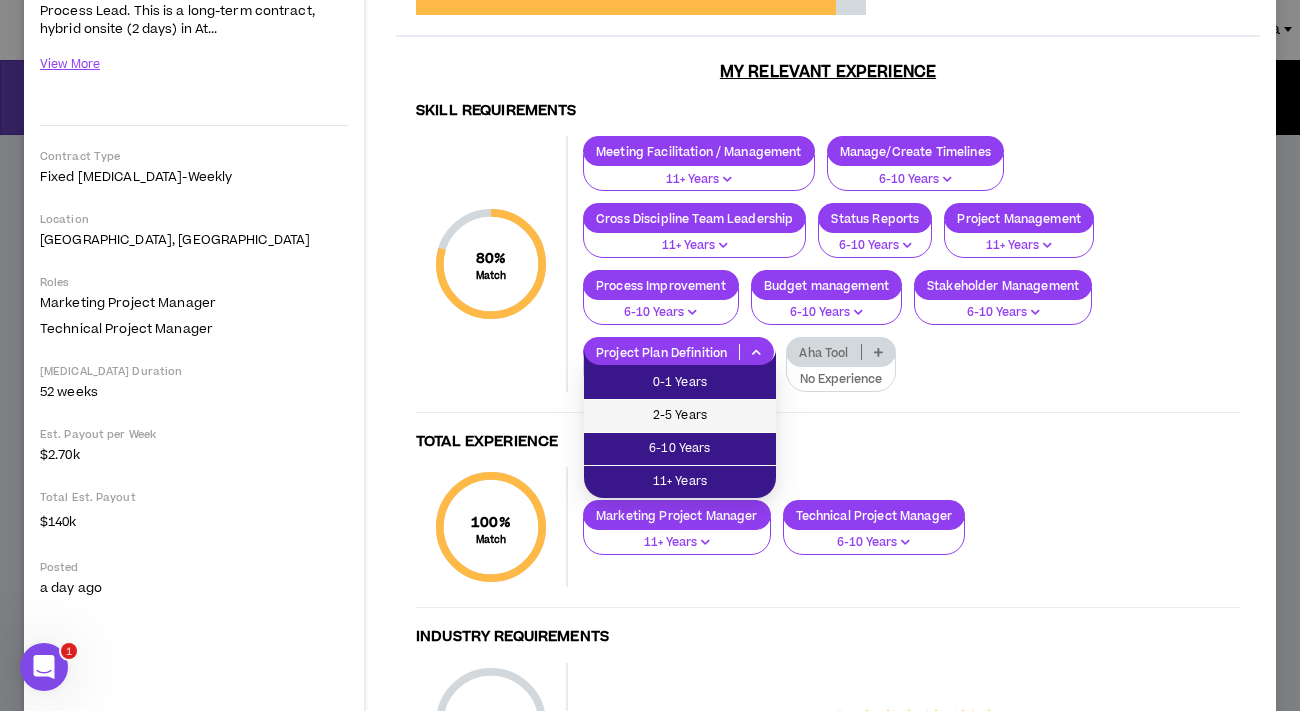 click on "2-5 Years" at bounding box center [680, 416] 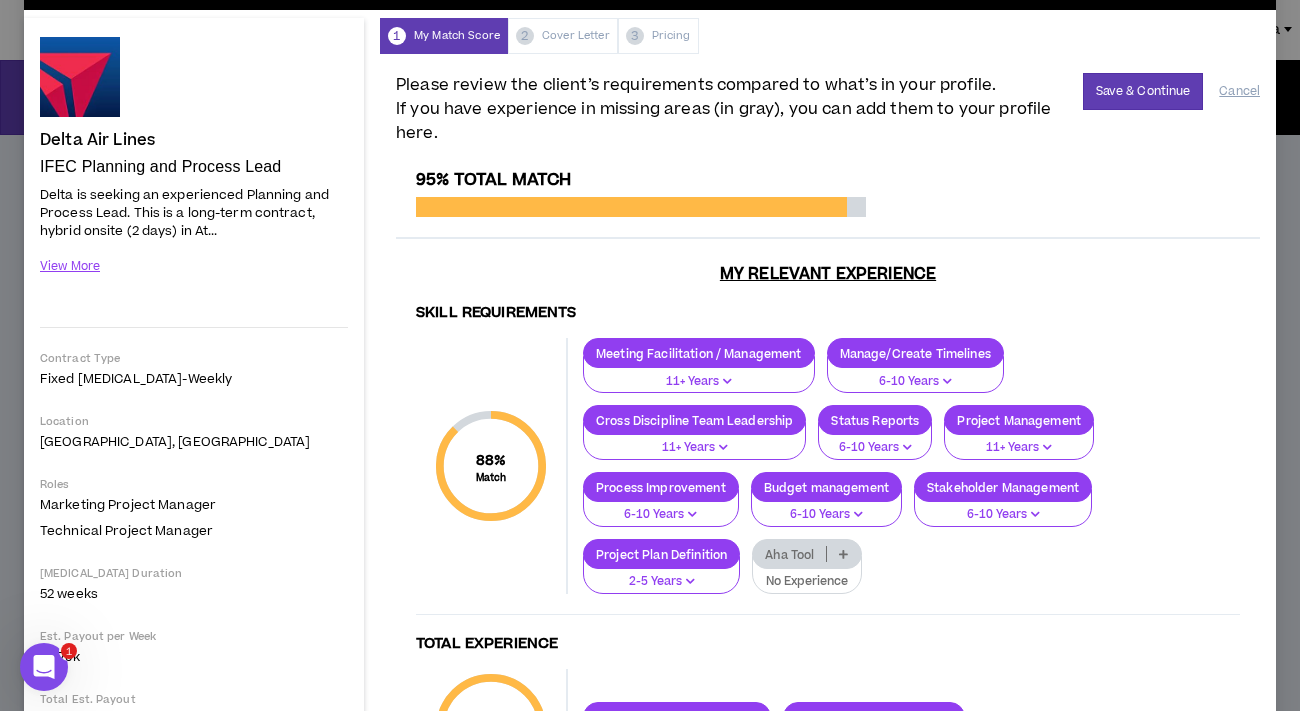 scroll, scrollTop: 0, scrollLeft: 0, axis: both 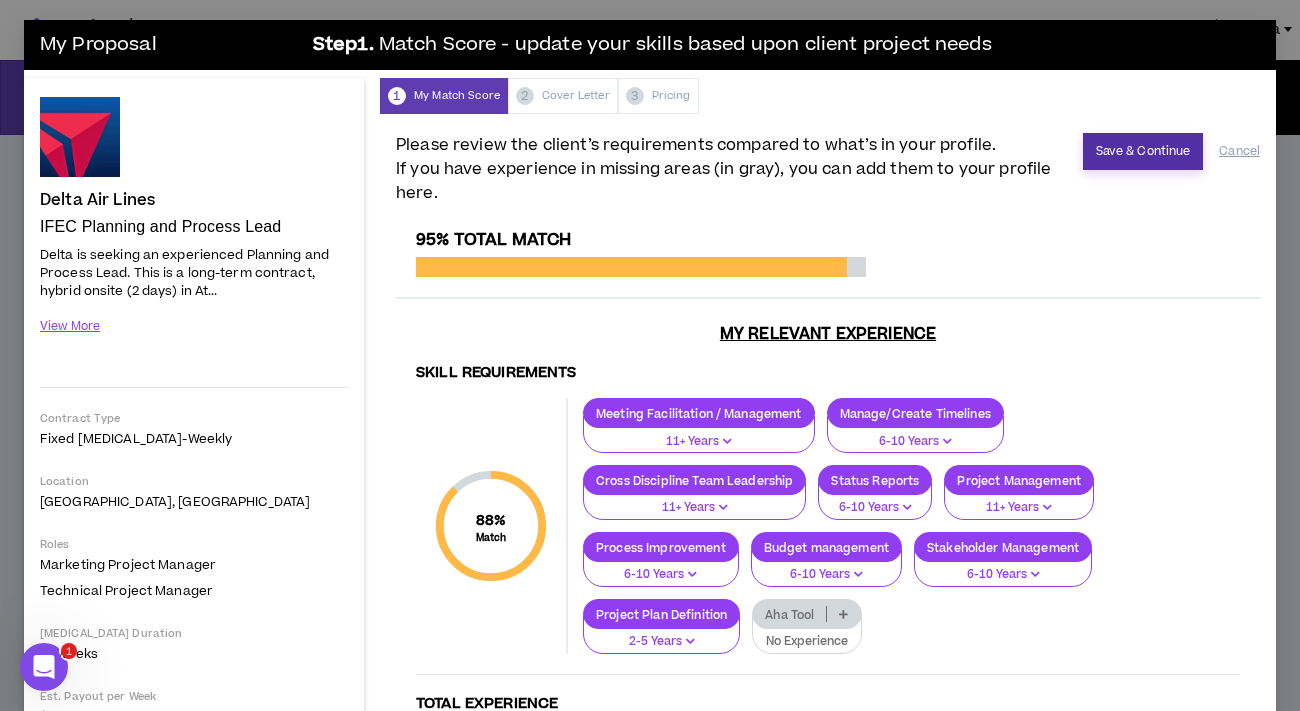 click on "Save & Continue" at bounding box center (1143, 151) 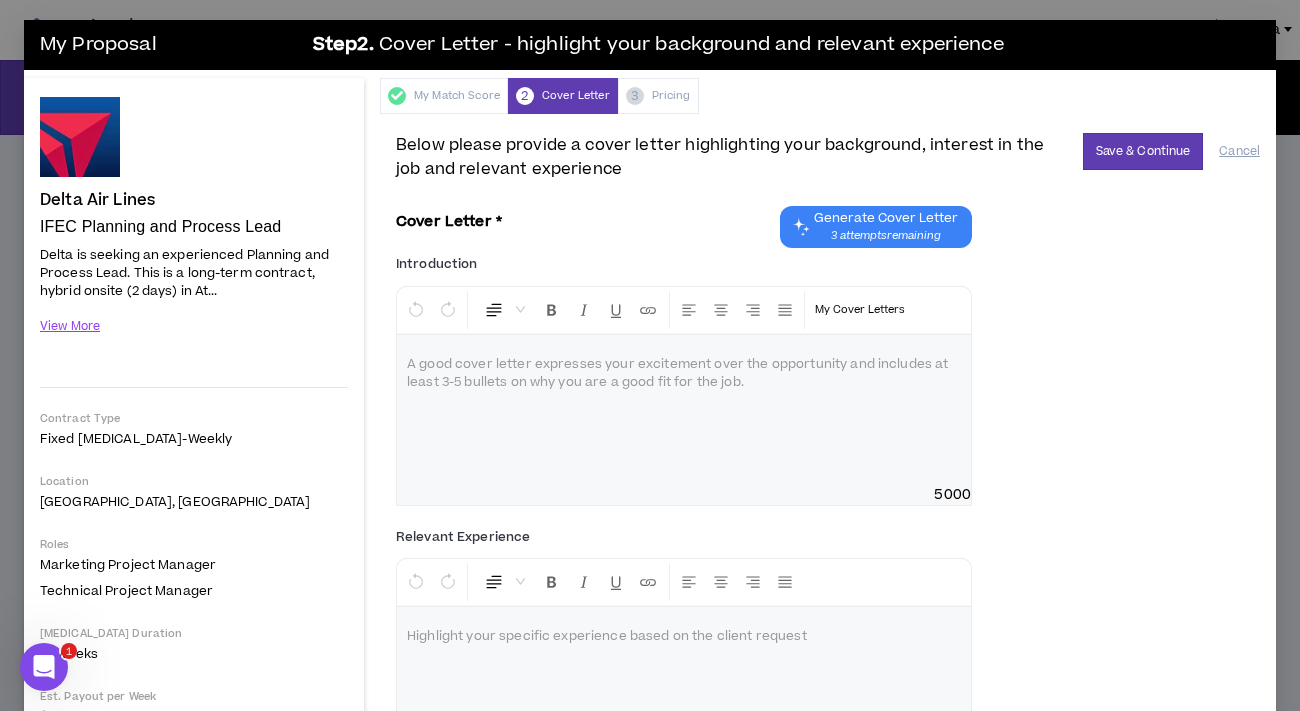 click at bounding box center (684, 365) 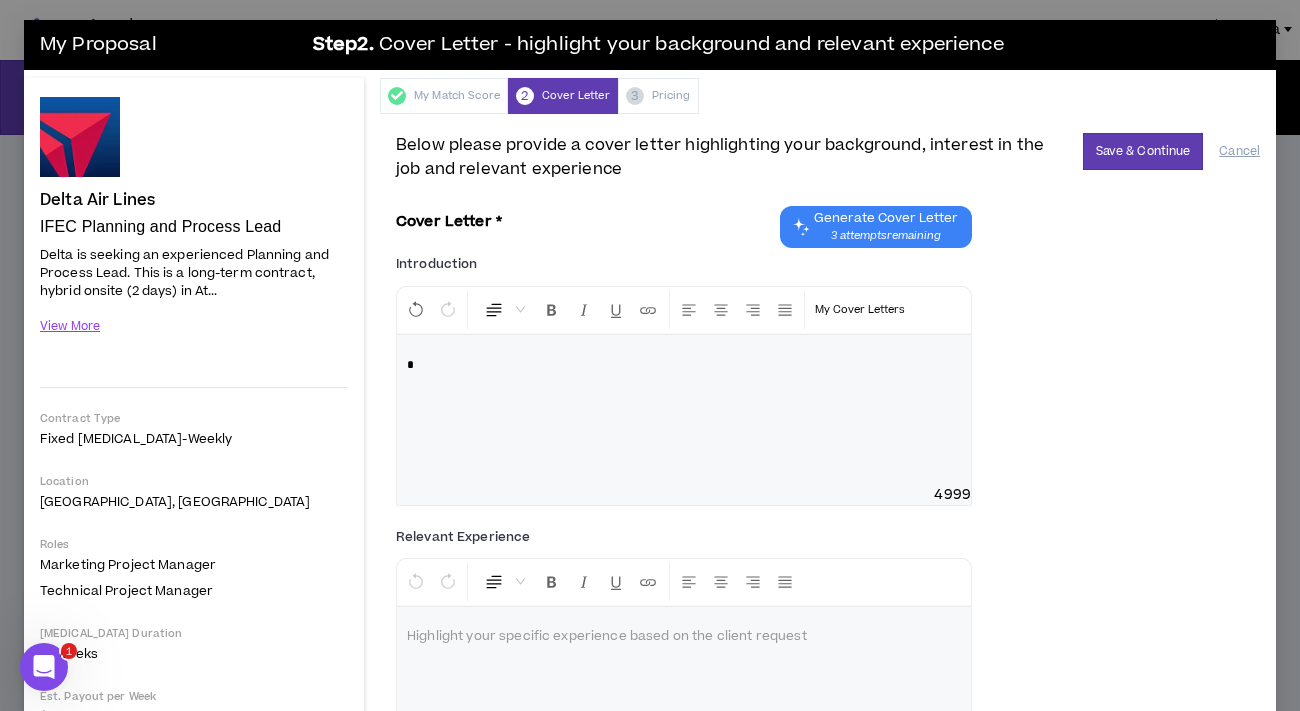 type 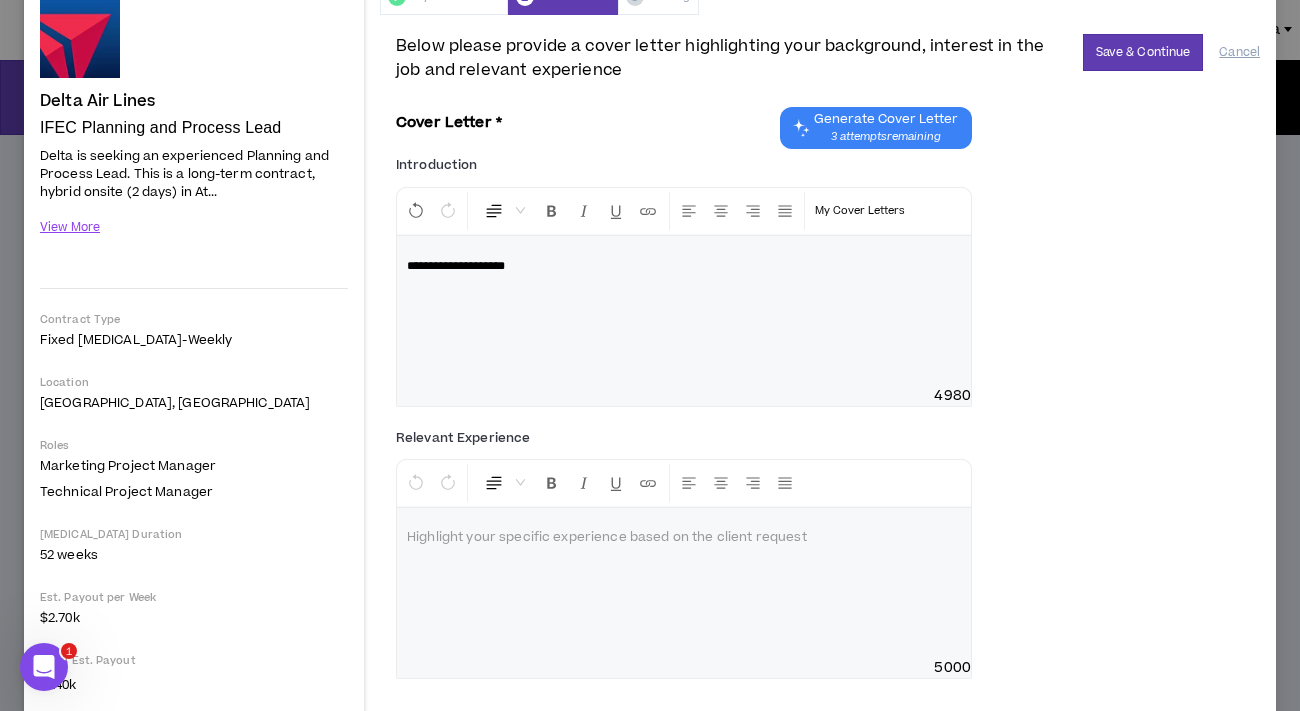 scroll, scrollTop: 104, scrollLeft: 0, axis: vertical 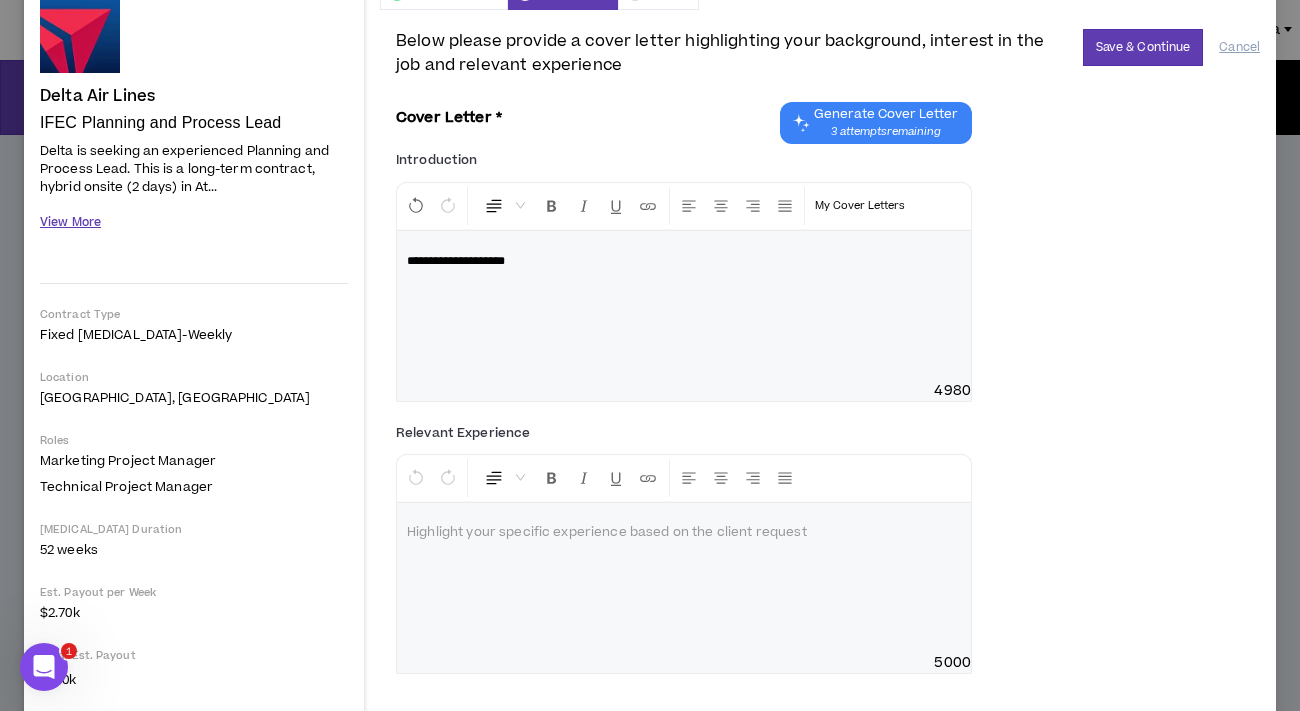 click on "View More" at bounding box center [70, 222] 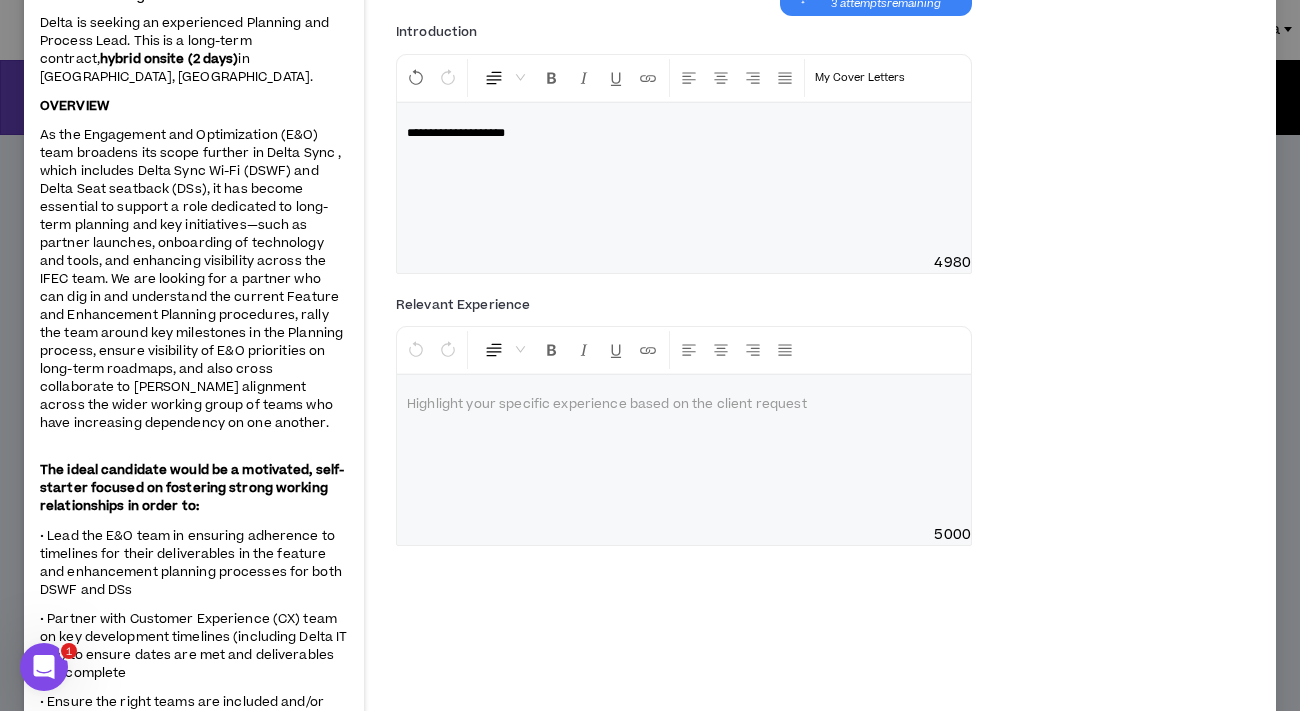 scroll, scrollTop: 234, scrollLeft: 0, axis: vertical 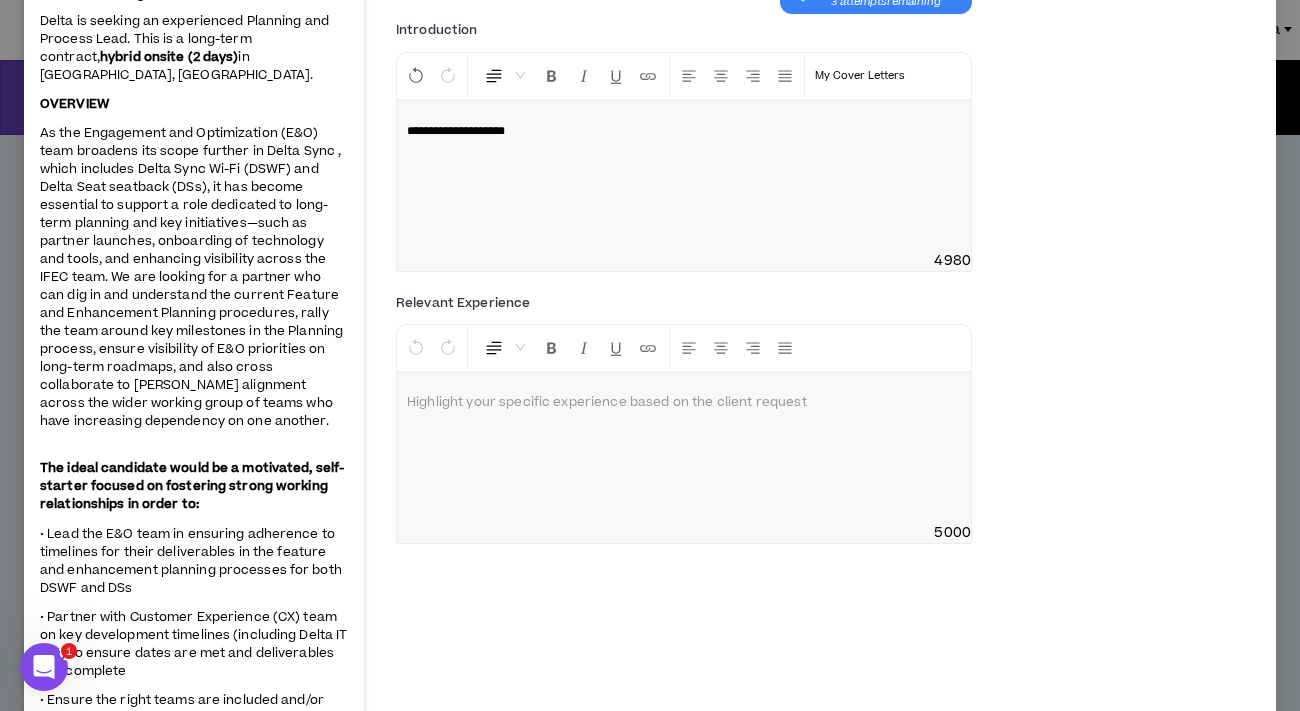 click at bounding box center (684, 159) 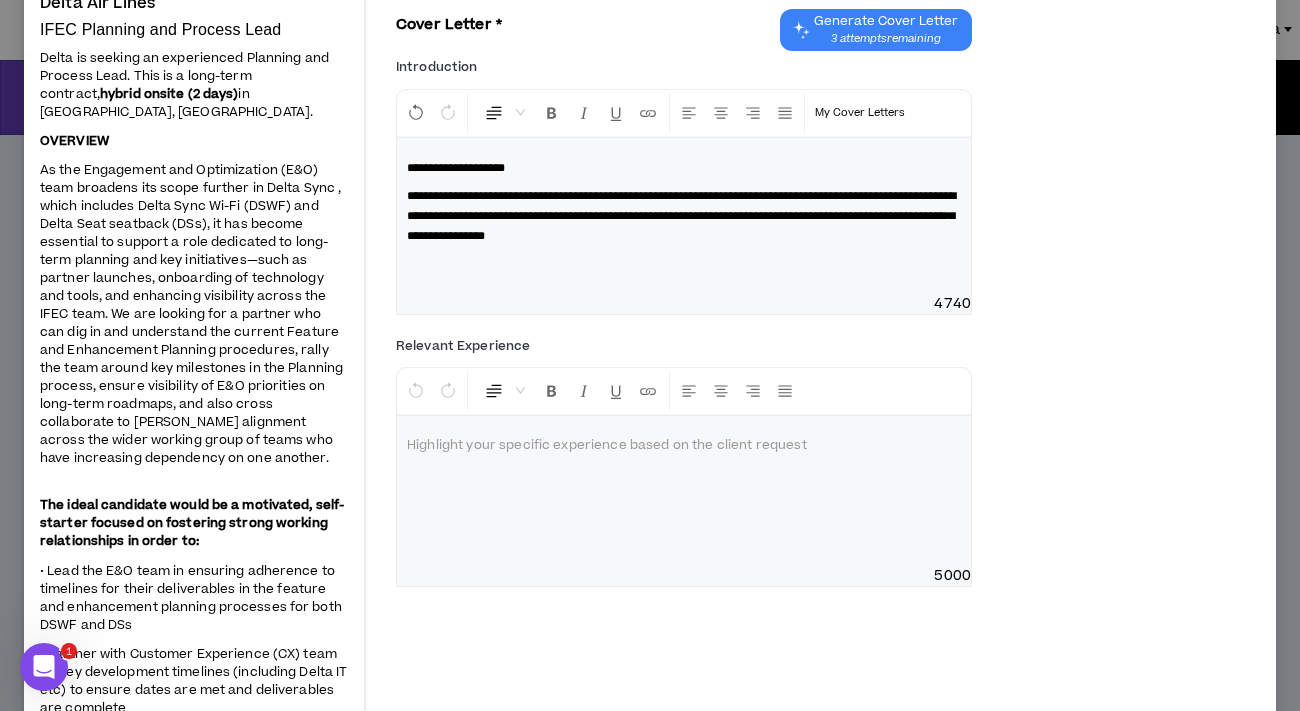 scroll, scrollTop: 201, scrollLeft: 0, axis: vertical 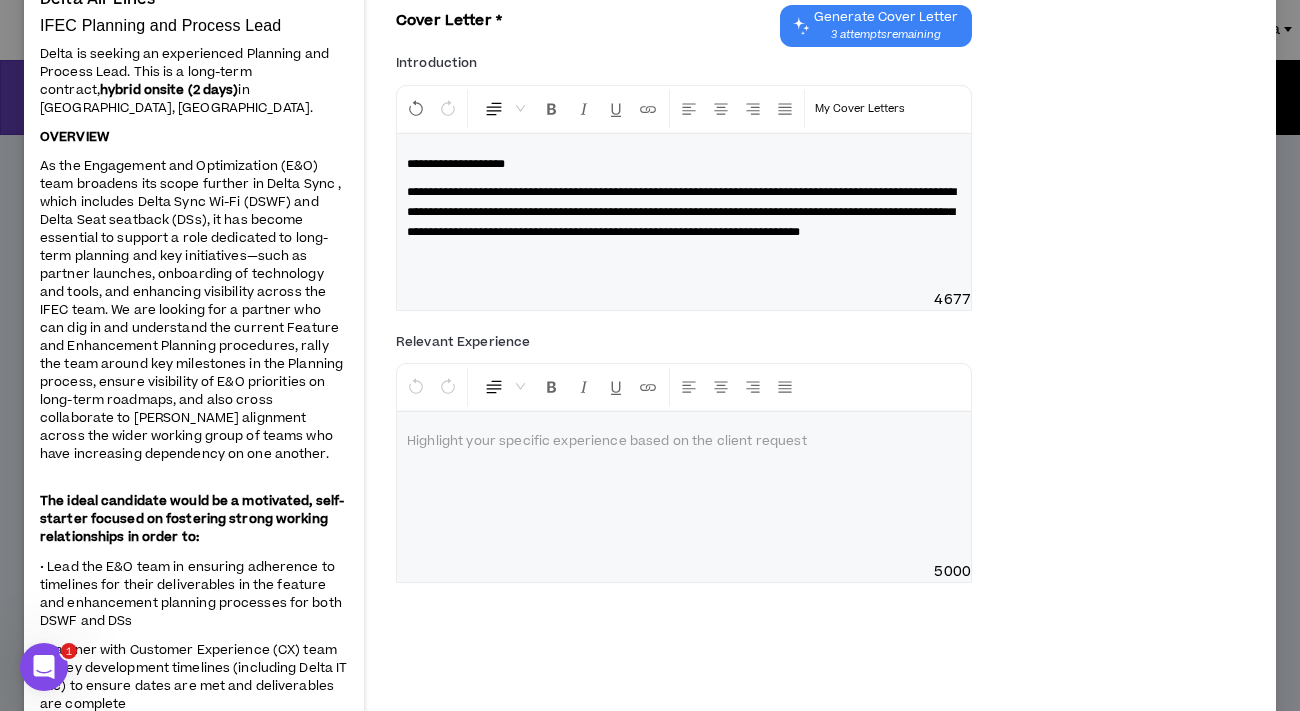 click on "**********" at bounding box center (681, 212) 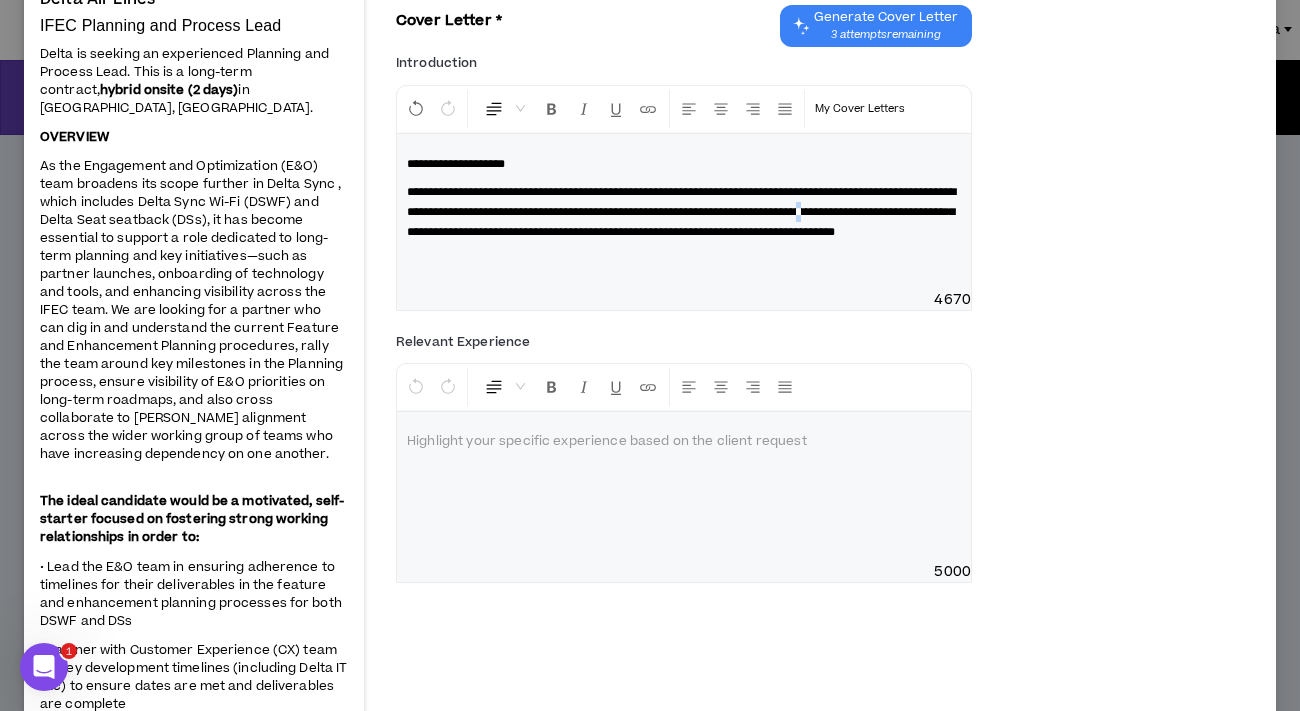 click on "**********" at bounding box center [681, 212] 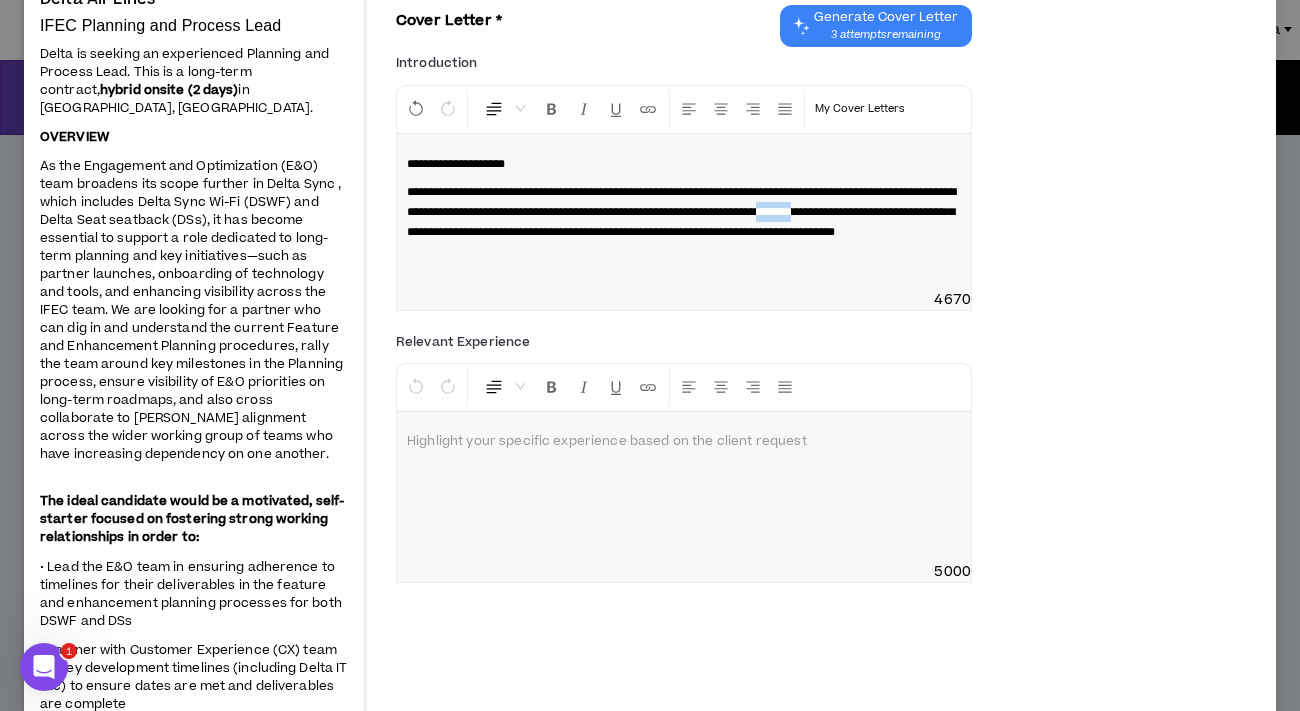 drag, startPoint x: 544, startPoint y: 233, endPoint x: 585, endPoint y: 232, distance: 41.01219 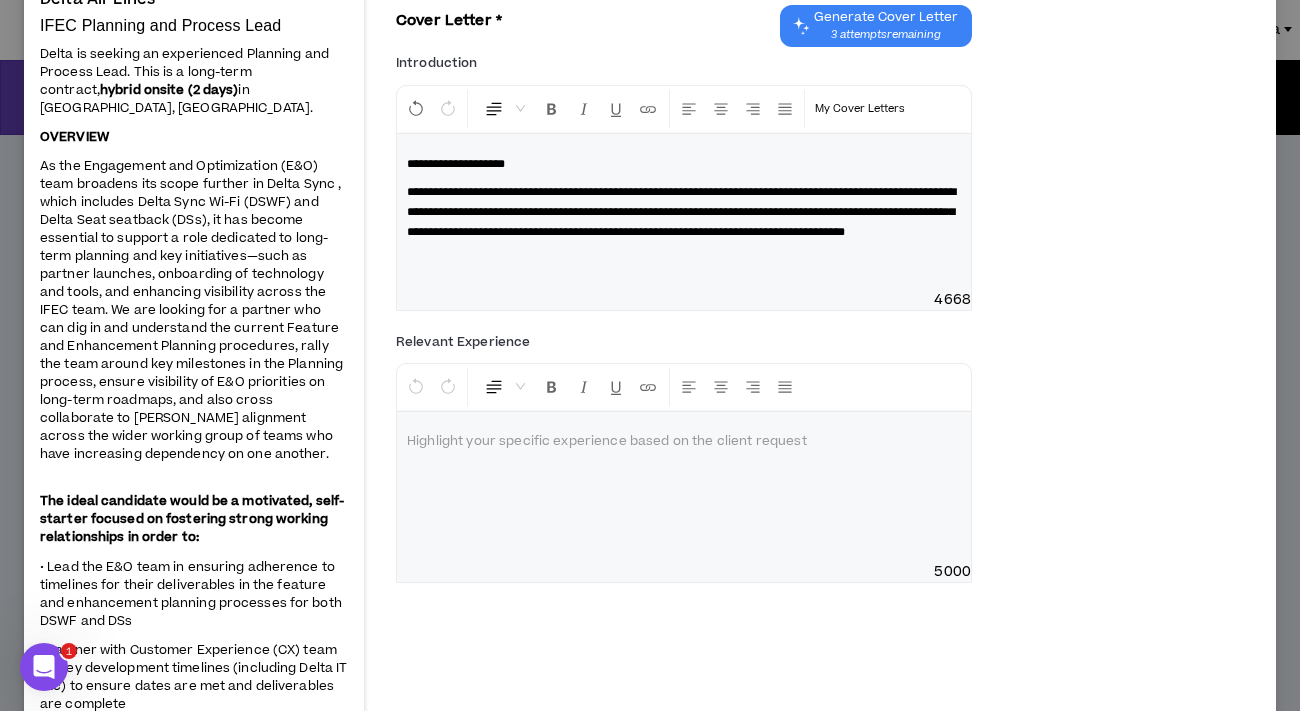 click on "**********" at bounding box center (681, 212) 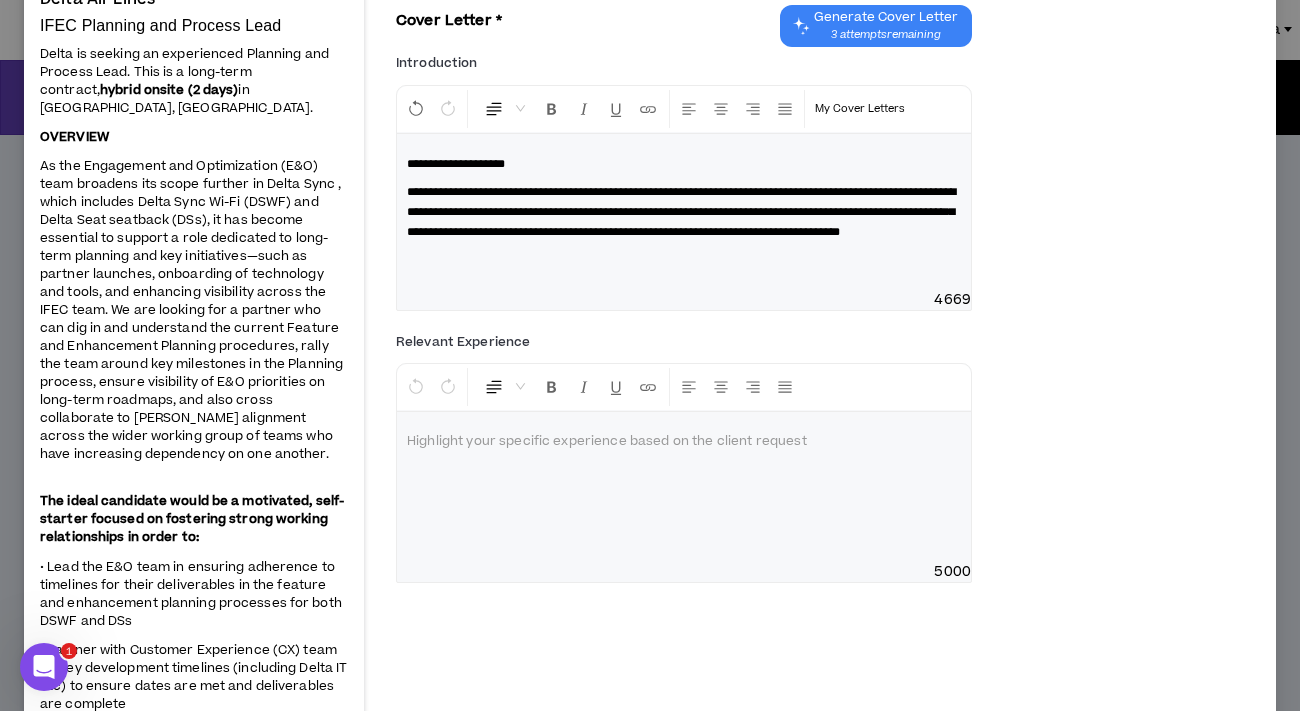 click on "**********" at bounding box center (684, 212) 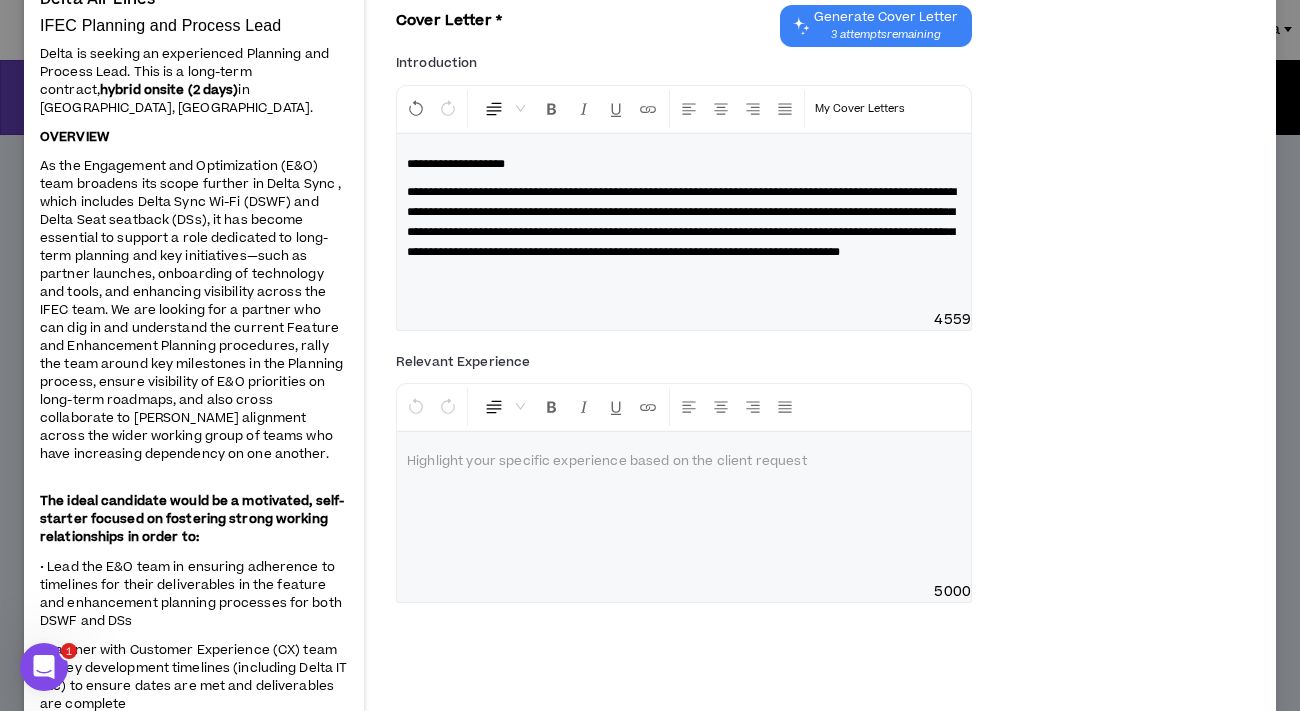 click at bounding box center (684, 462) 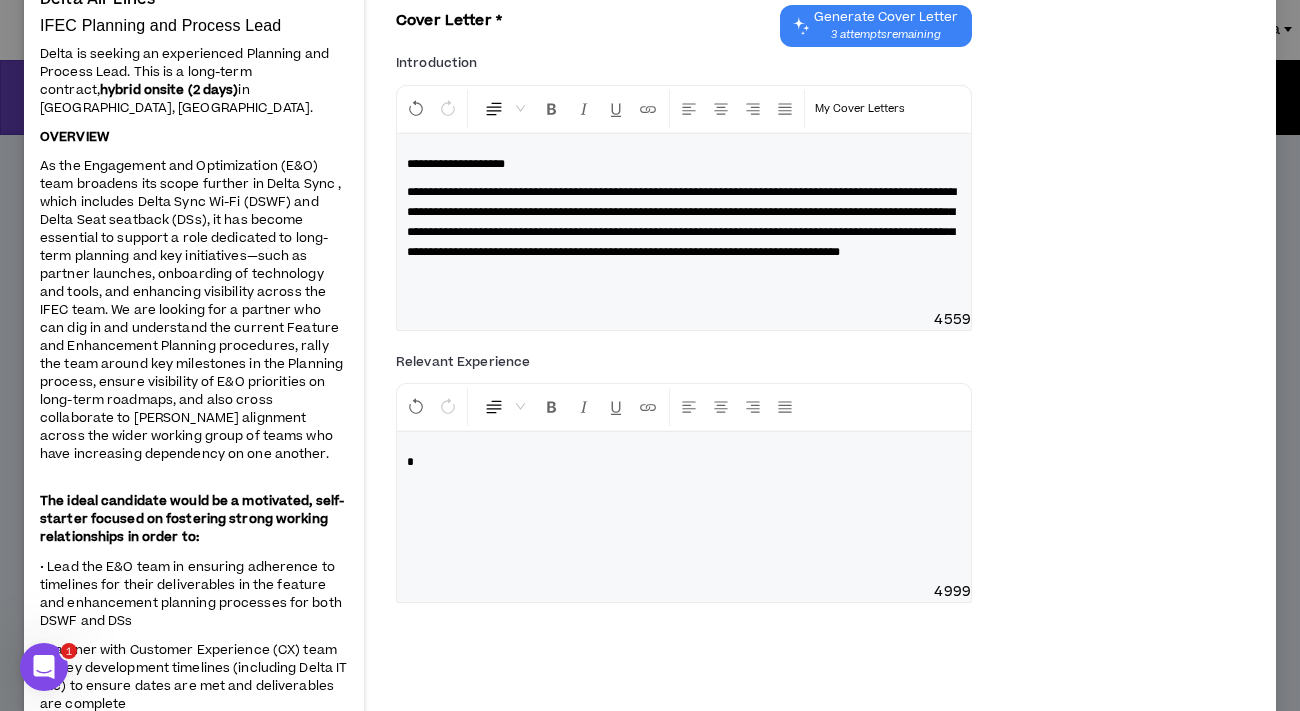 type 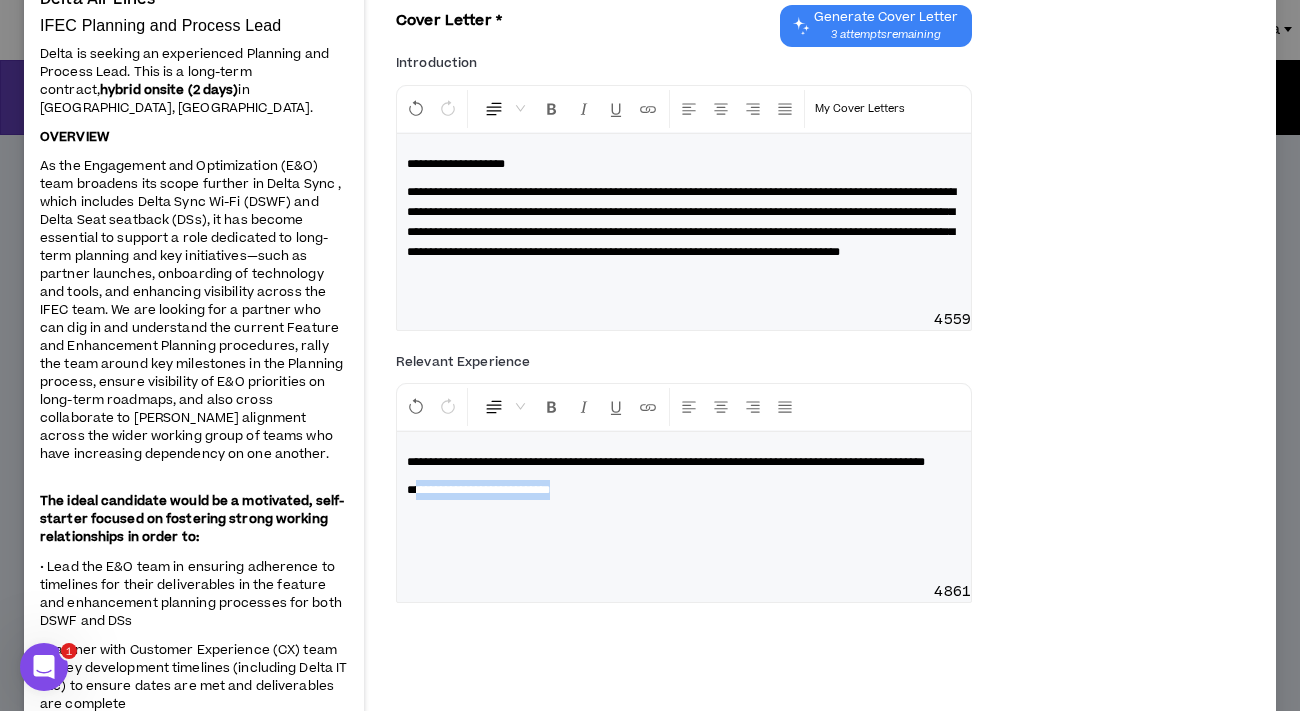 drag, startPoint x: 613, startPoint y: 548, endPoint x: 416, endPoint y: 560, distance: 197.36514 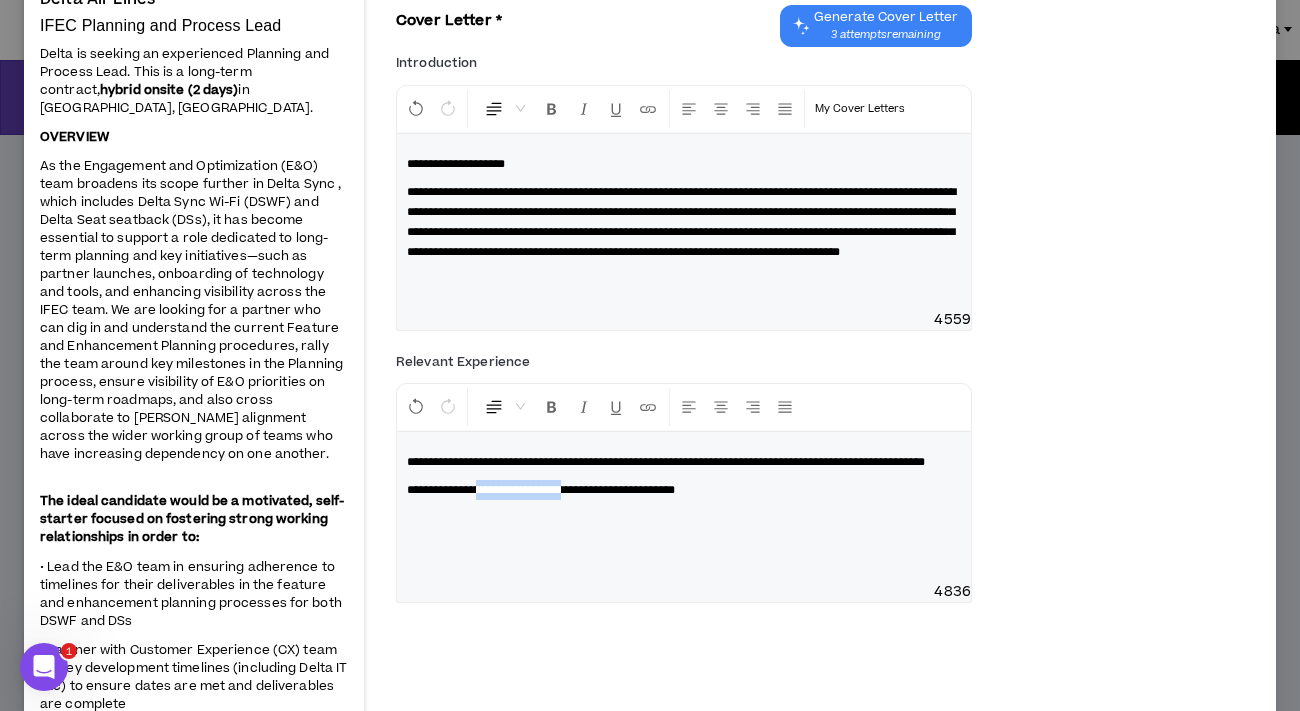 drag, startPoint x: 502, startPoint y: 548, endPoint x: 618, endPoint y: 549, distance: 116.00431 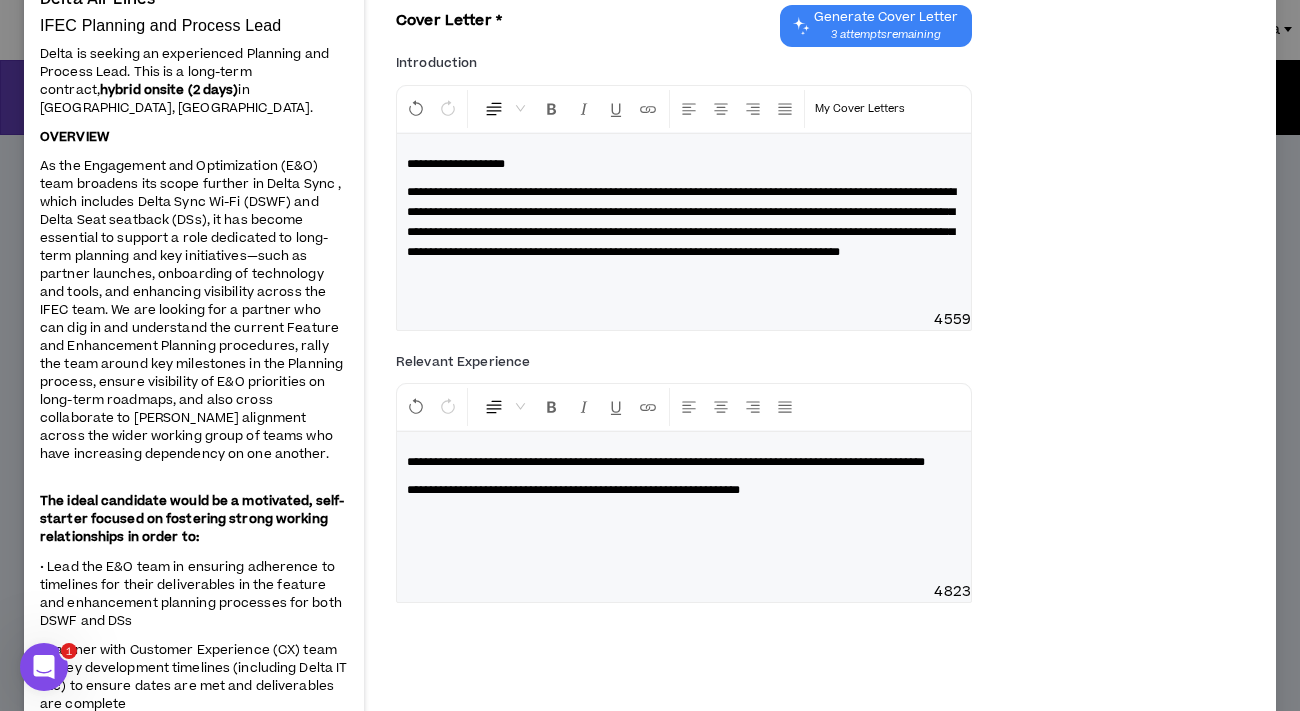 click on "**********" at bounding box center (684, 507) 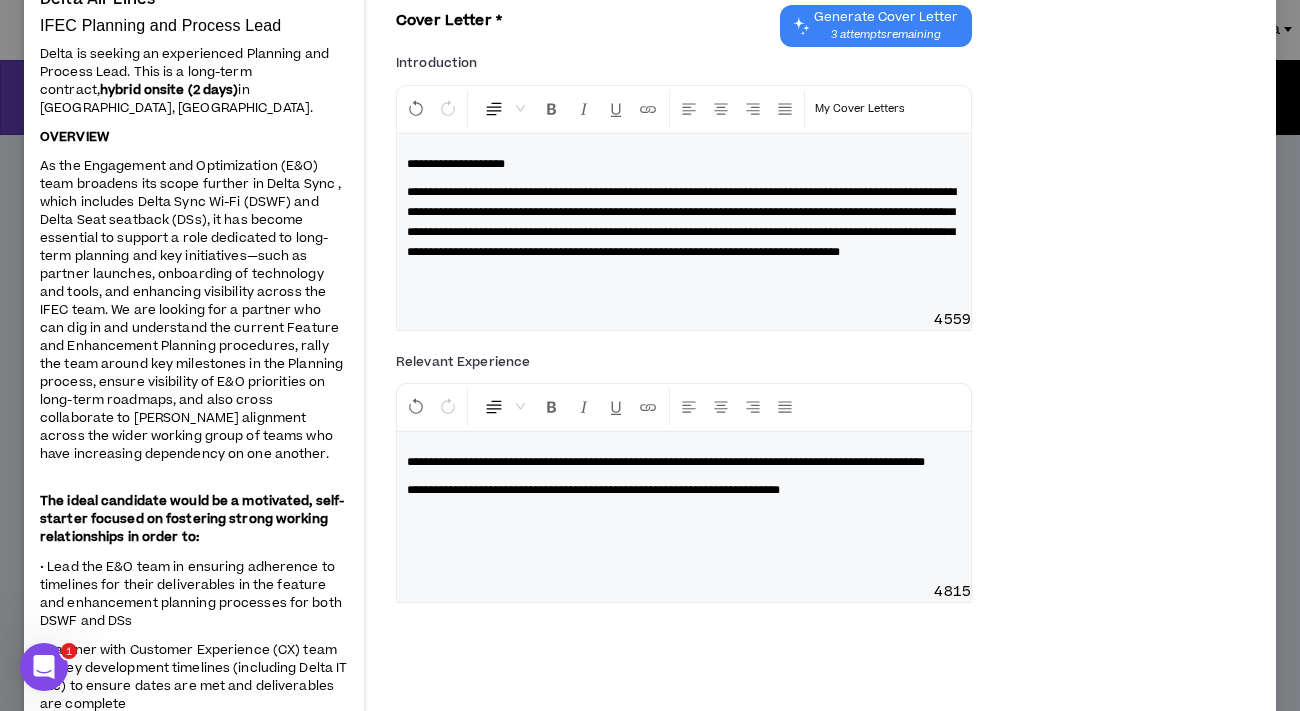 click on "**********" at bounding box center (684, 490) 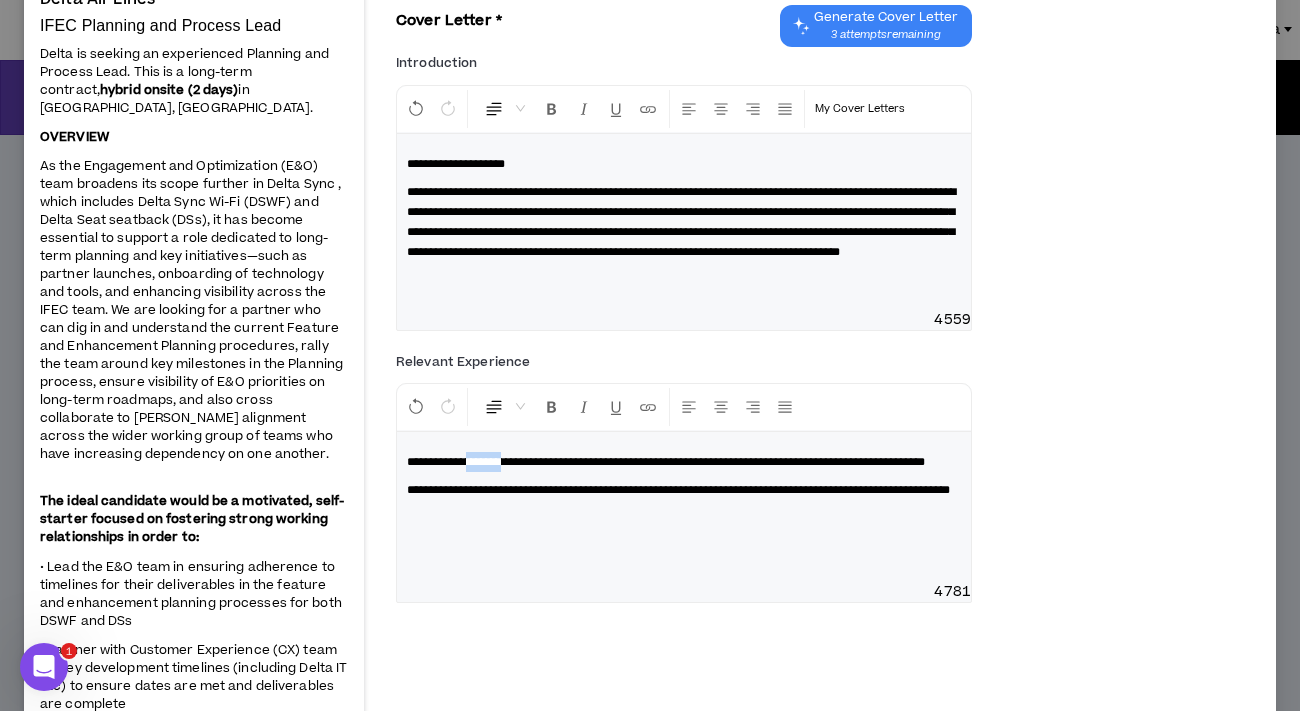 drag, startPoint x: 491, startPoint y: 503, endPoint x: 543, endPoint y: 499, distance: 52.153618 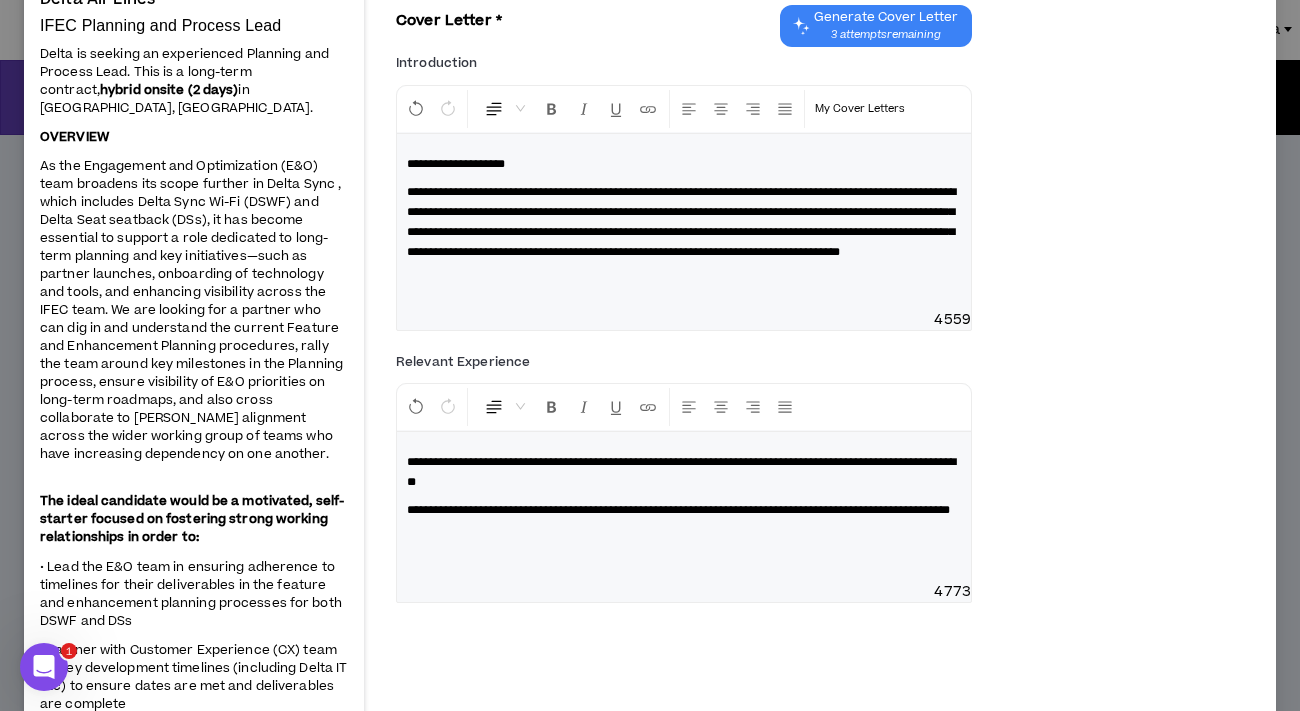 click on "**********" at bounding box center (681, 472) 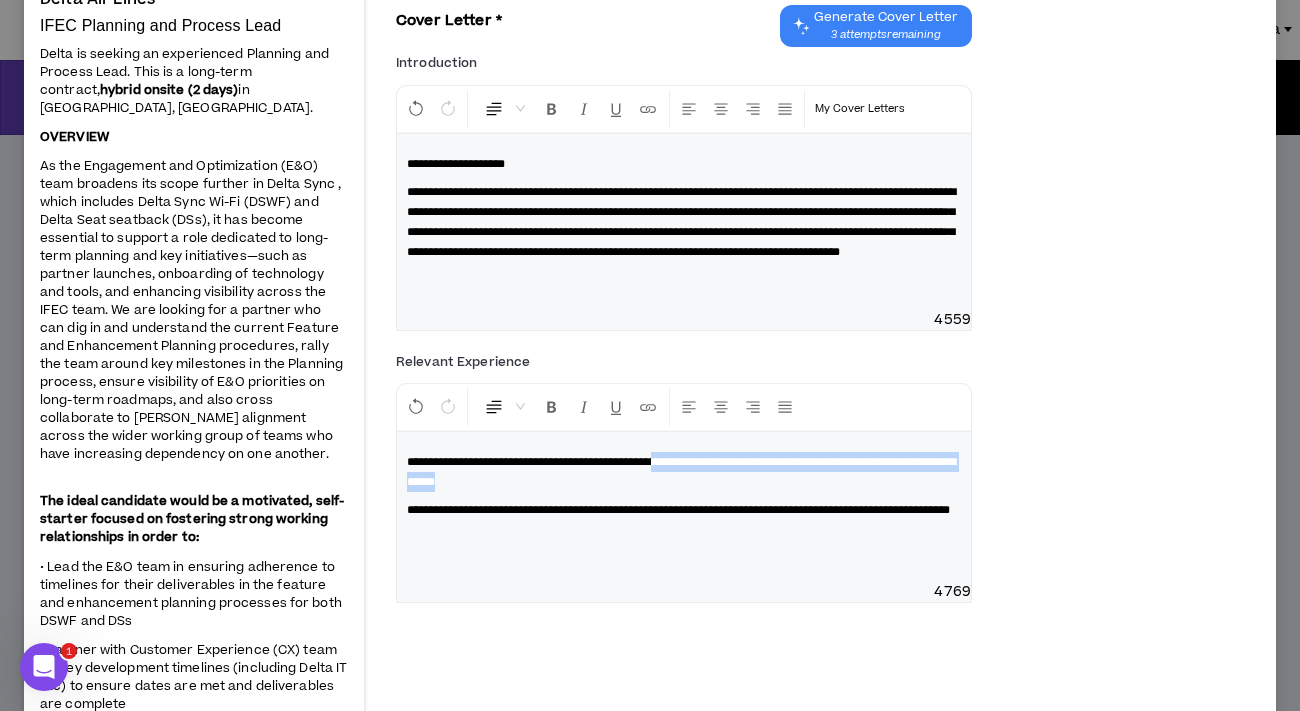 drag, startPoint x: 722, startPoint y: 501, endPoint x: 742, endPoint y: 518, distance: 26.24881 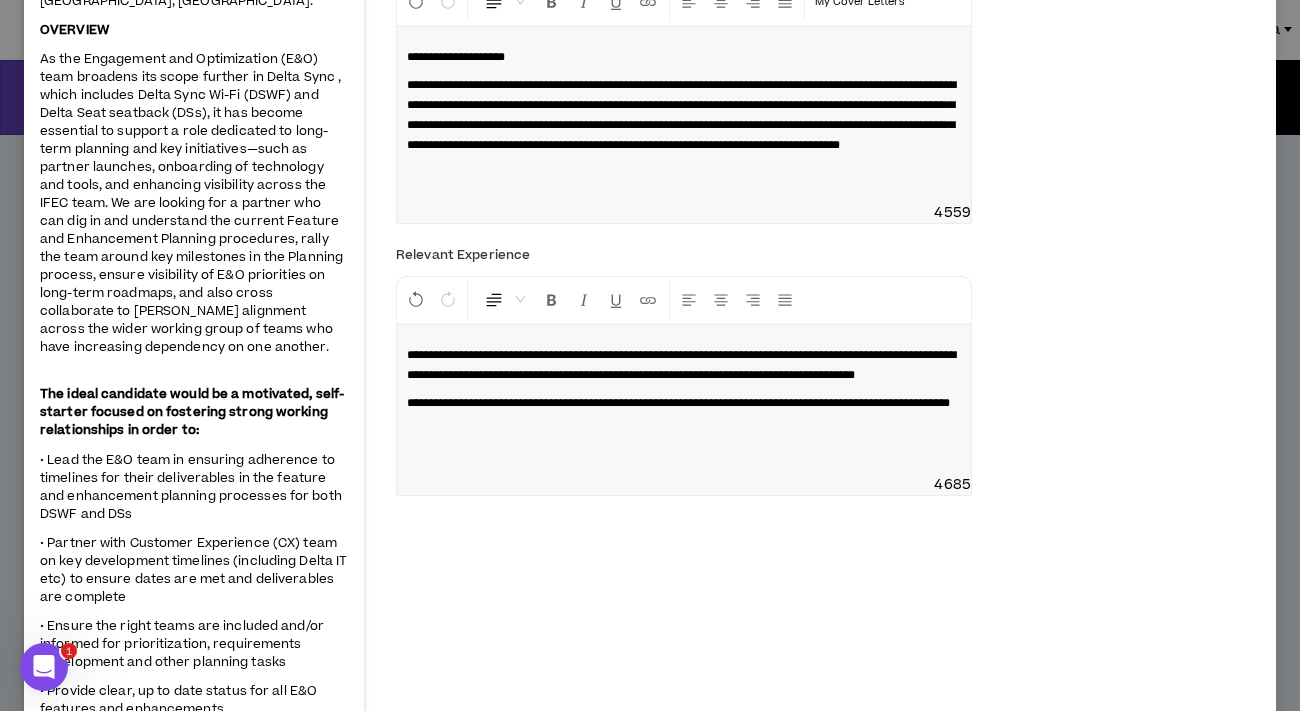 scroll, scrollTop: 310, scrollLeft: 0, axis: vertical 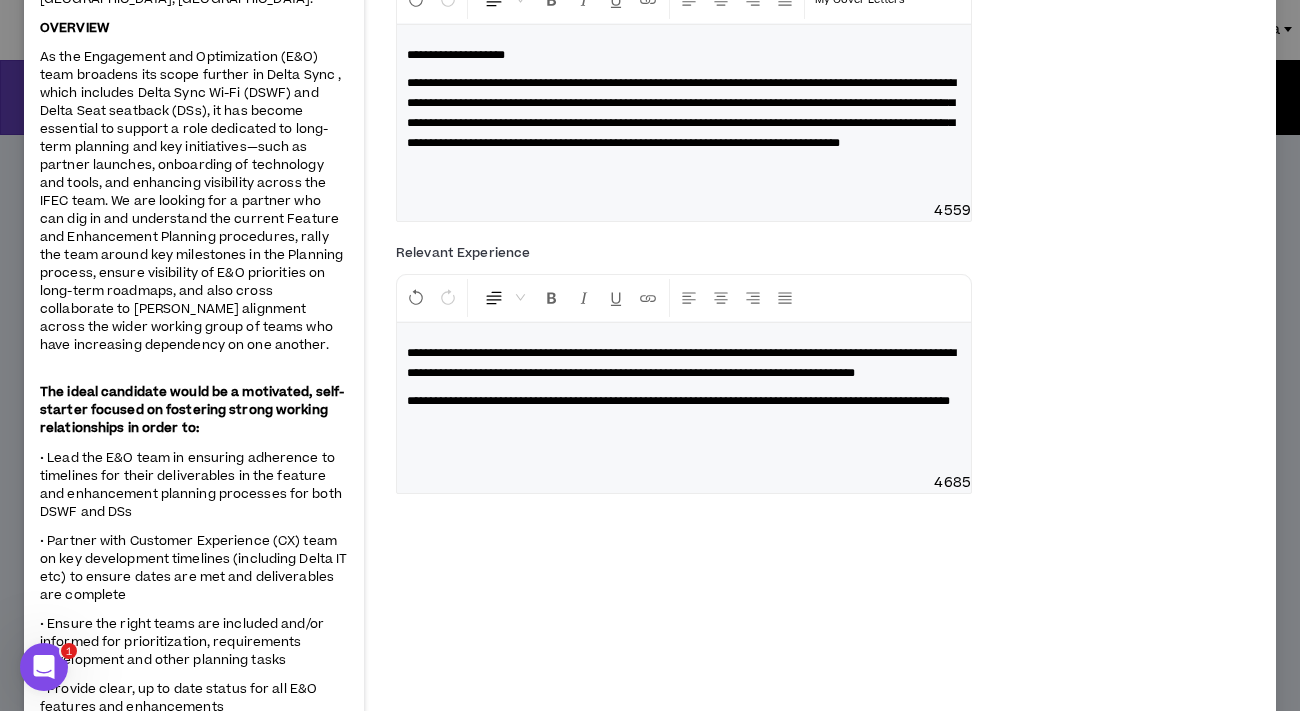 click on "**********" at bounding box center (684, 401) 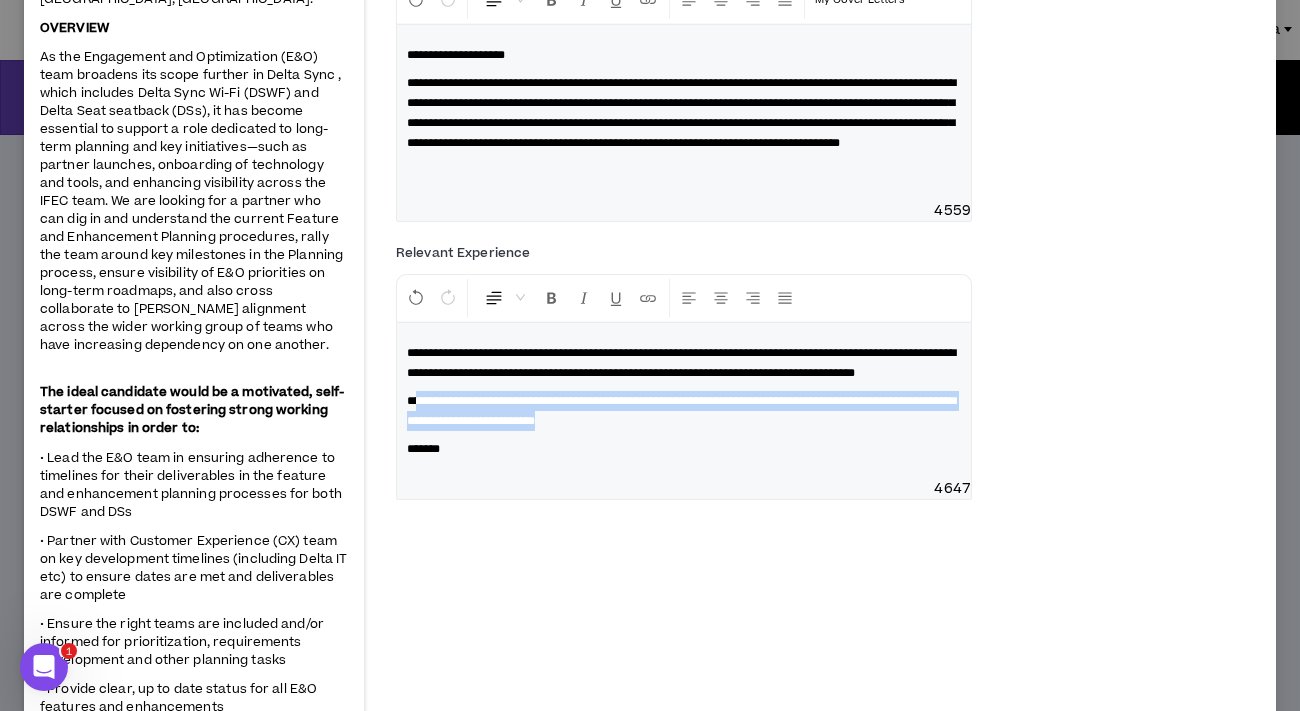 drag, startPoint x: 768, startPoint y: 482, endPoint x: 416, endPoint y: 461, distance: 352.62585 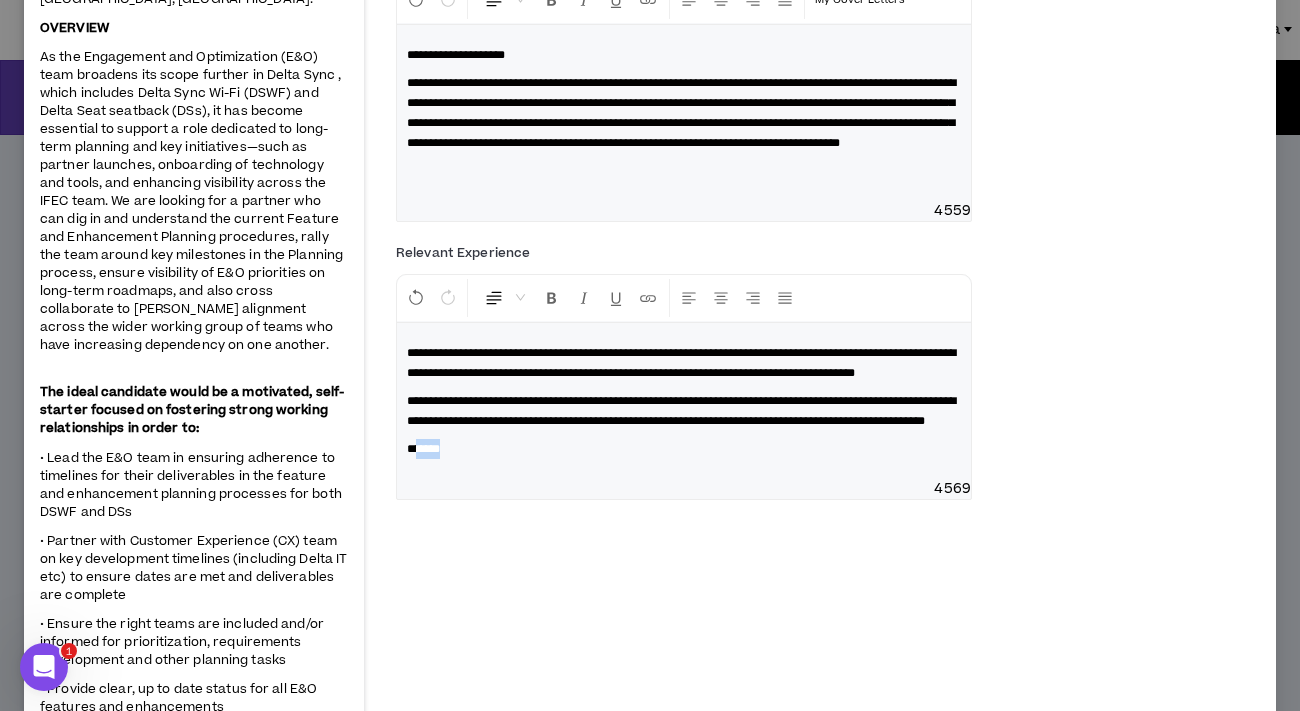 drag, startPoint x: 451, startPoint y: 530, endPoint x: 416, endPoint y: 530, distance: 35 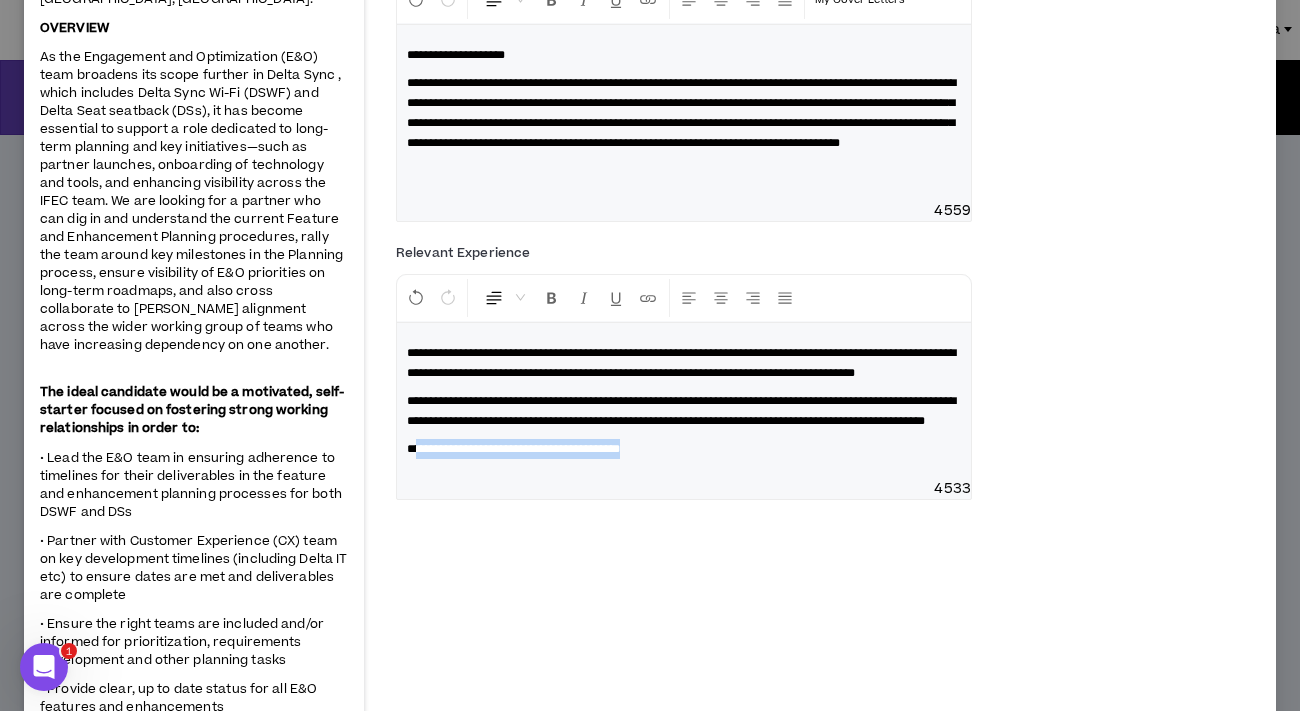 drag, startPoint x: 690, startPoint y: 533, endPoint x: 418, endPoint y: 530, distance: 272.01654 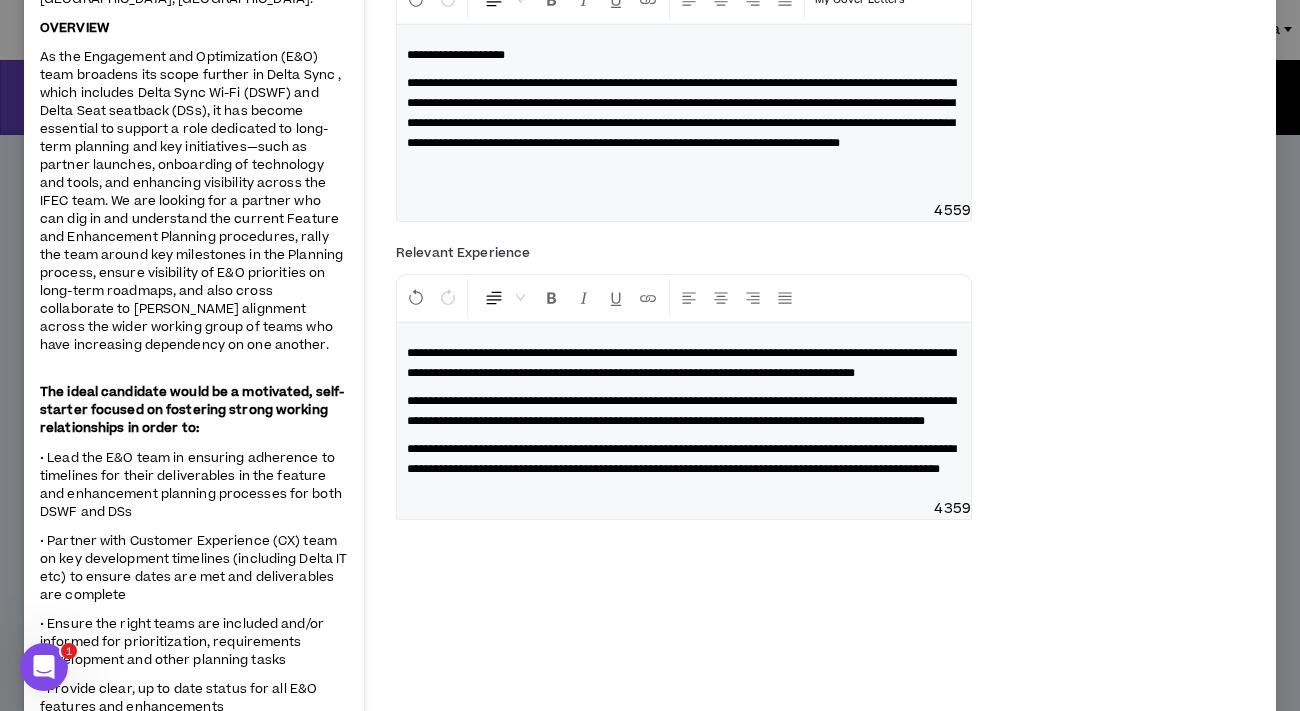 click on "**********" at bounding box center [681, 459] 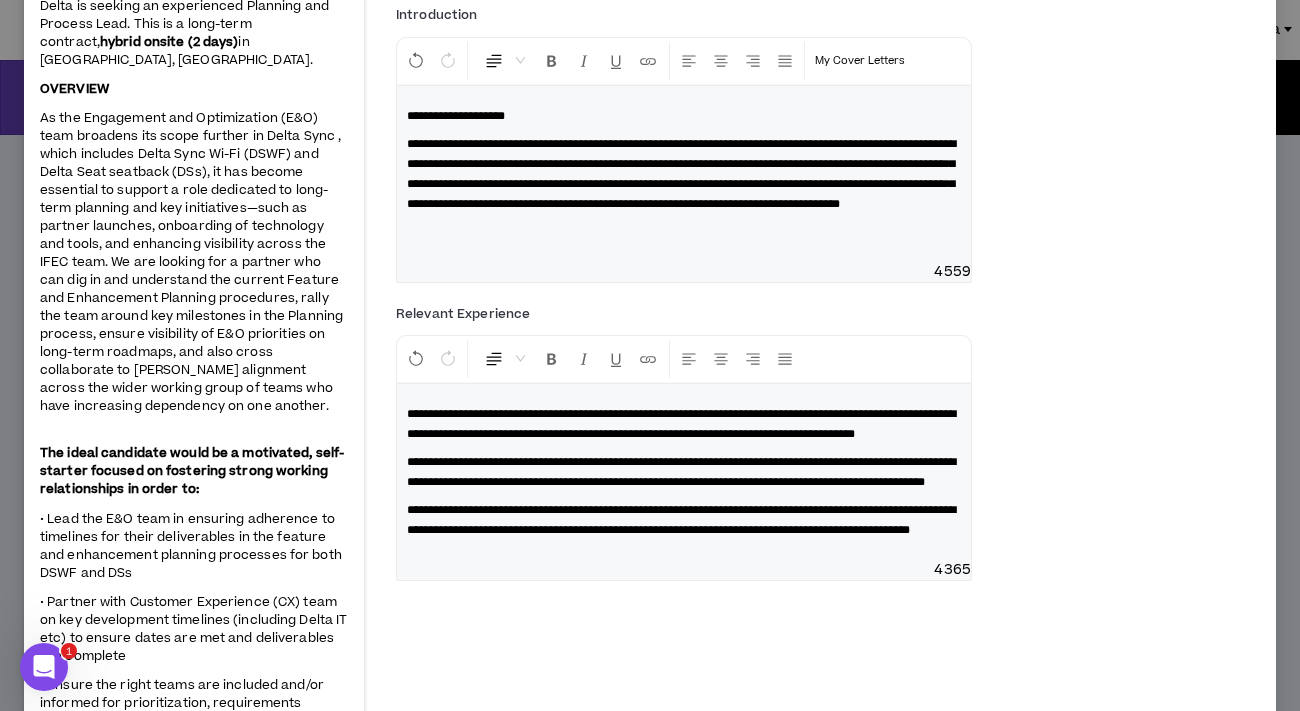 scroll, scrollTop: 248, scrollLeft: 0, axis: vertical 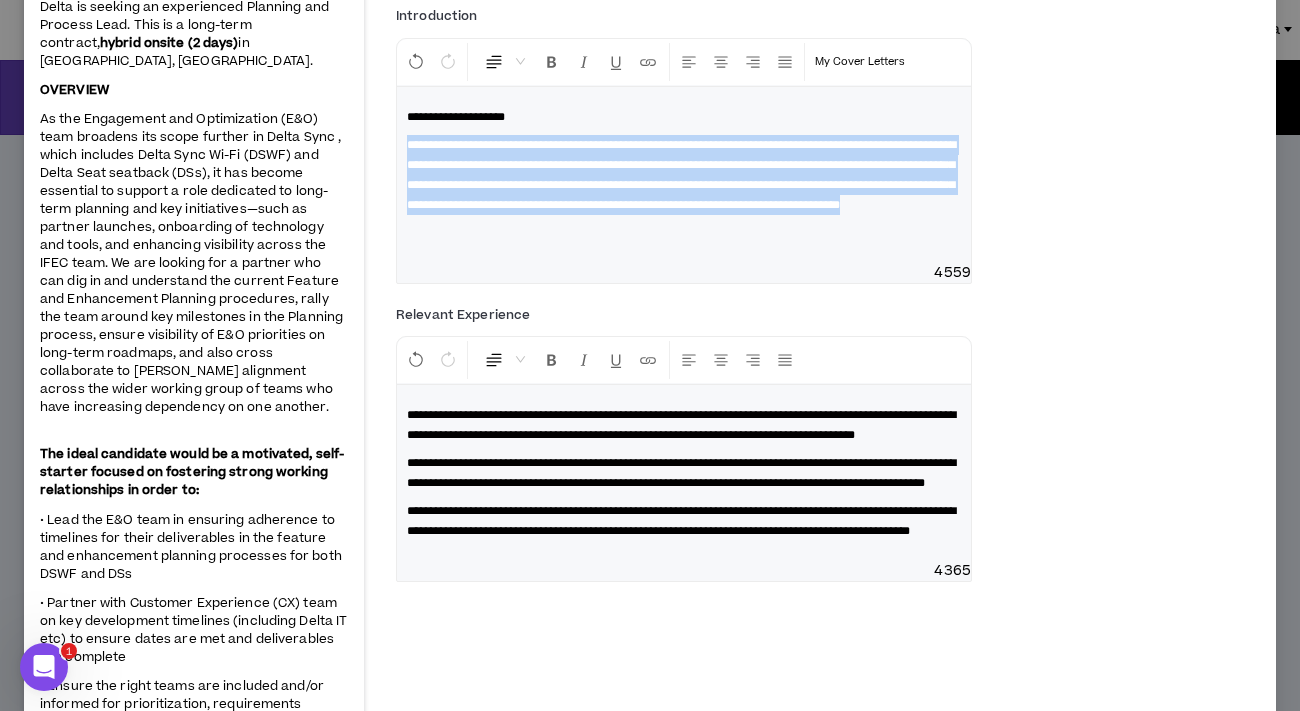 drag, startPoint x: 544, startPoint y: 245, endPoint x: 389, endPoint y: 138, distance: 188.34543 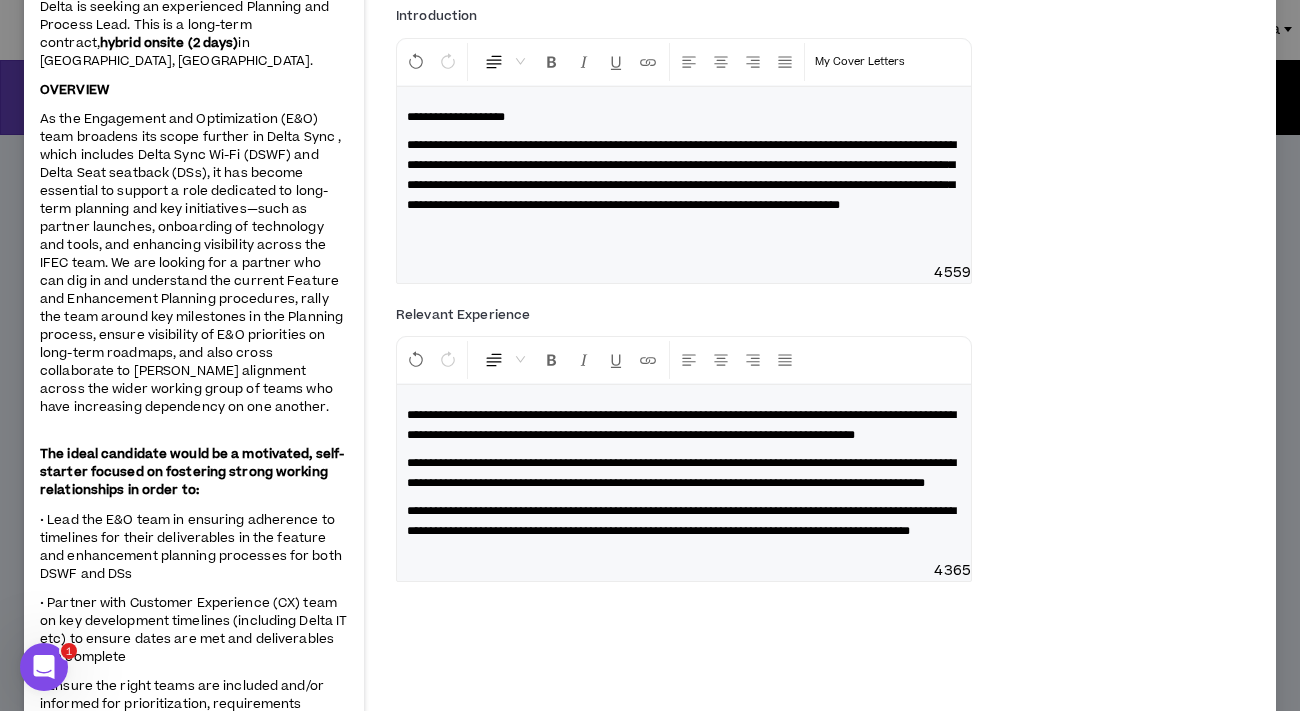 click on "**********" at bounding box center (684, 175) 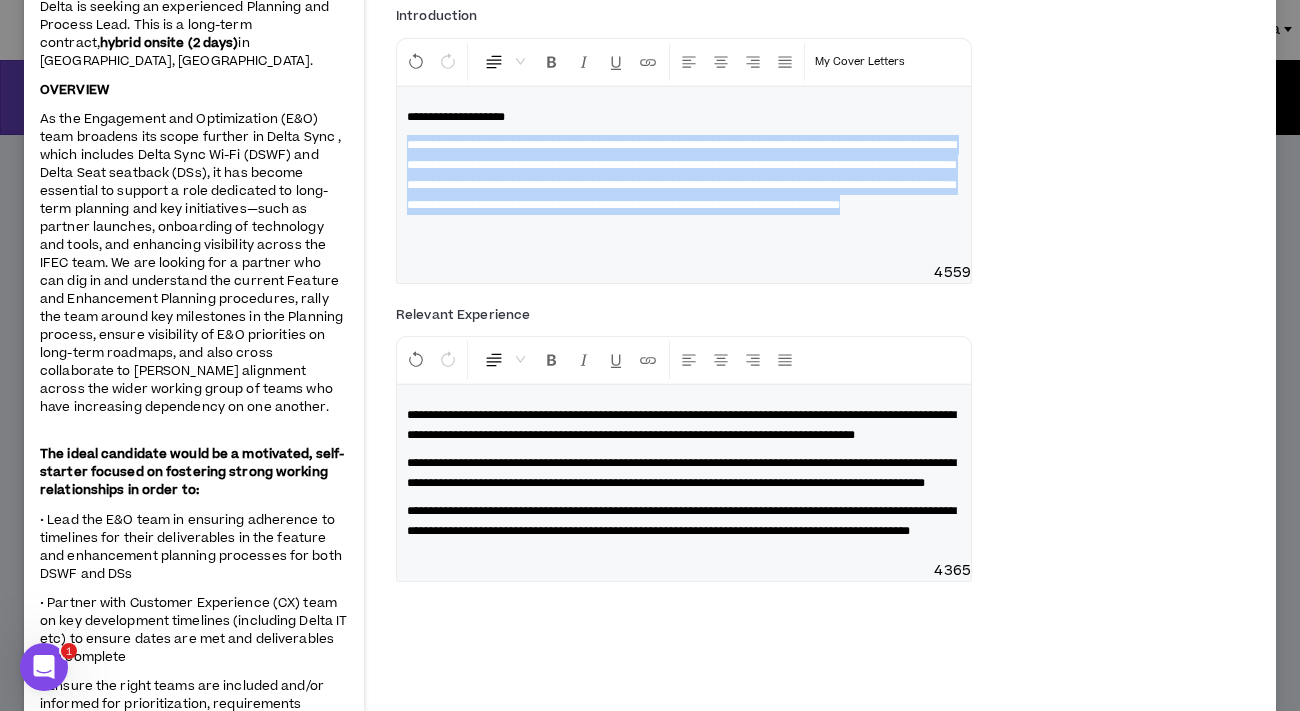 drag, startPoint x: 558, startPoint y: 243, endPoint x: 395, endPoint y: 152, distance: 186.68155 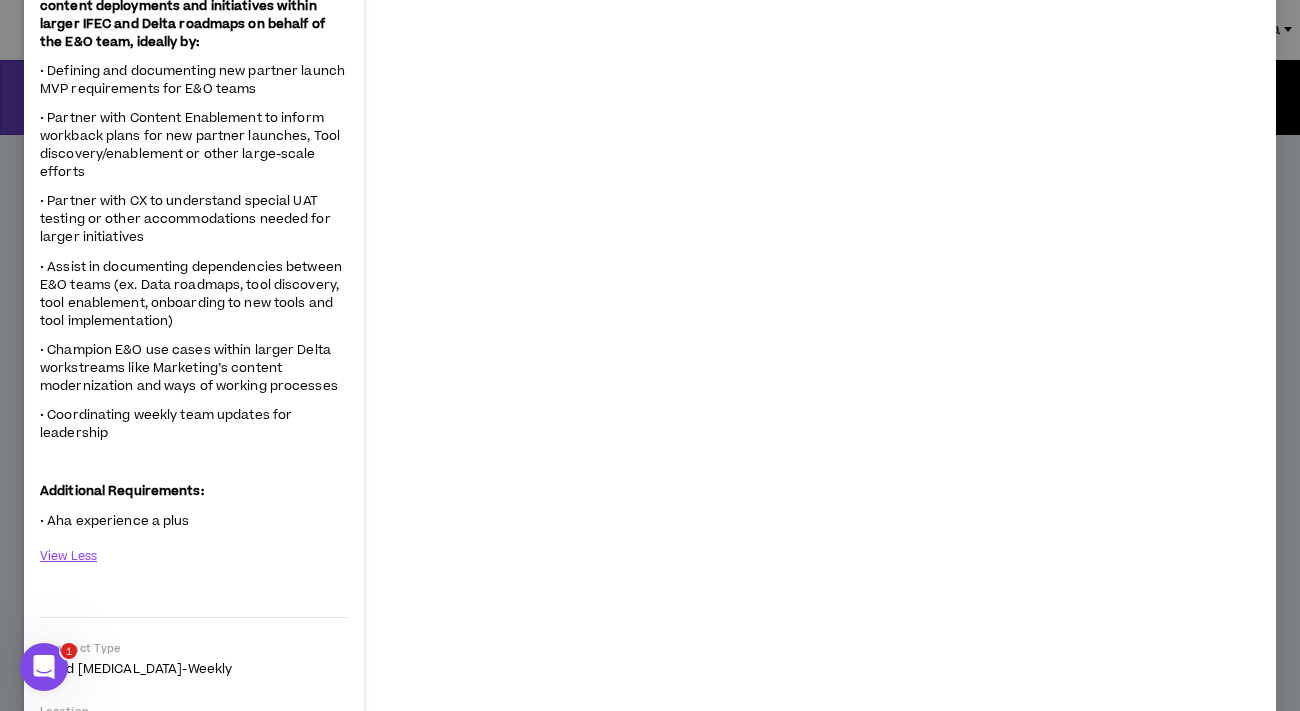 scroll, scrollTop: 0, scrollLeft: 0, axis: both 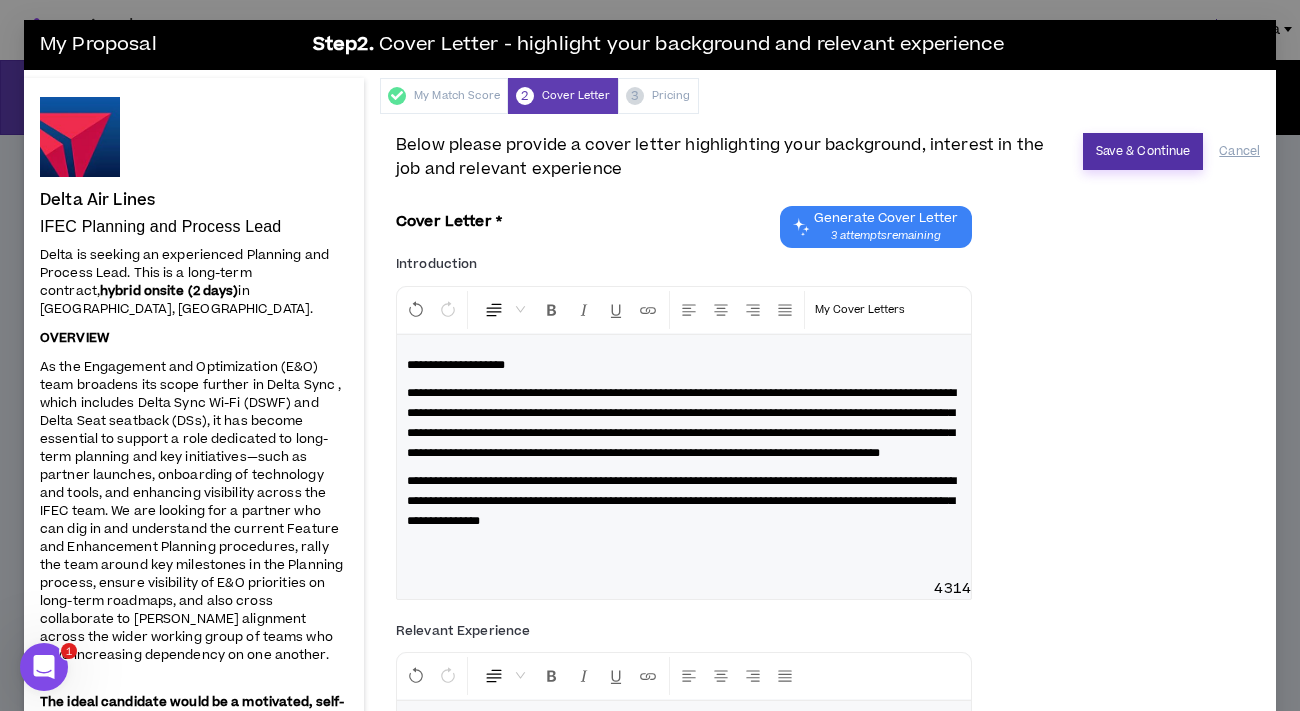click on "Save & Continue" at bounding box center [1143, 151] 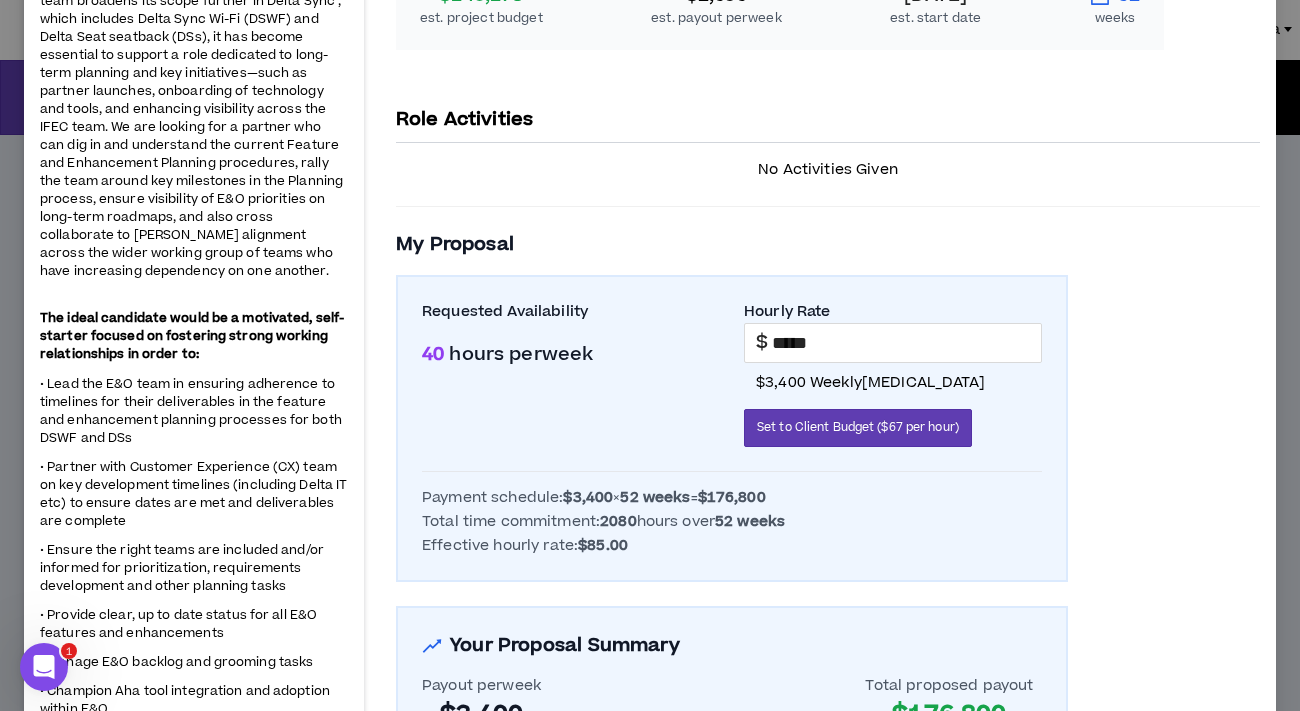 scroll, scrollTop: 395, scrollLeft: 0, axis: vertical 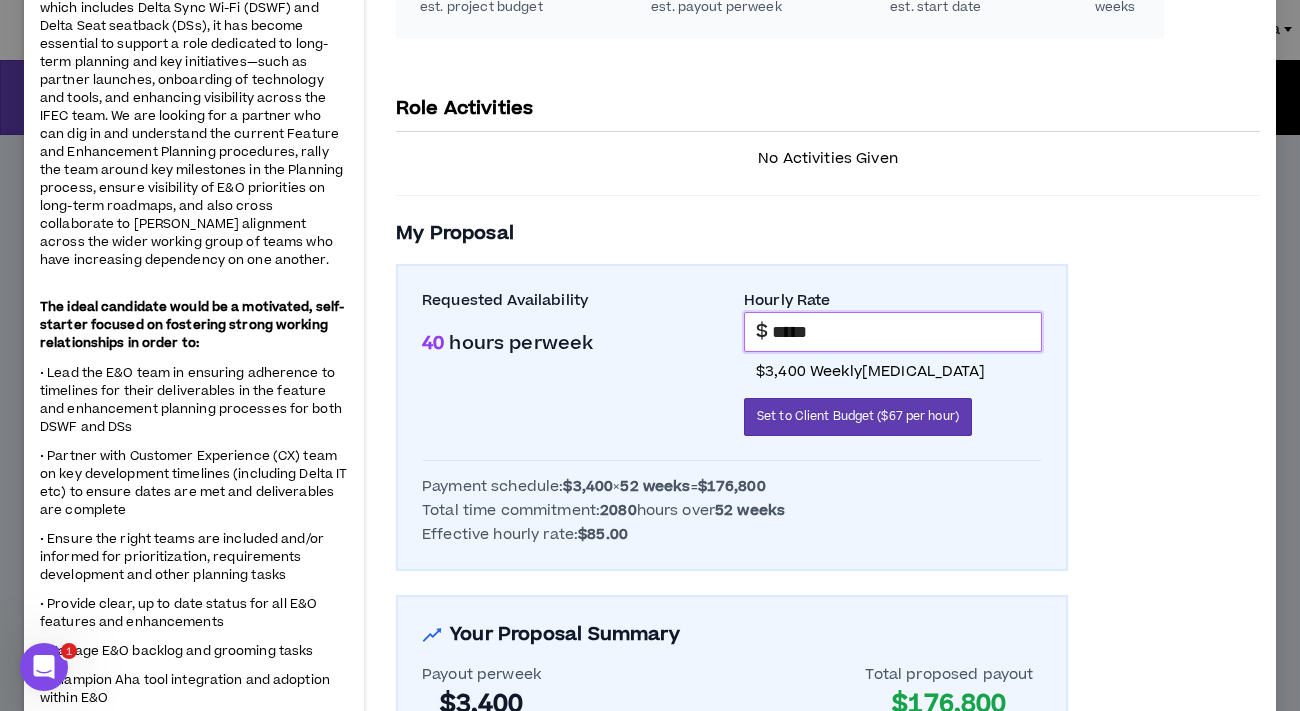 click on "*****" at bounding box center (906, 332) 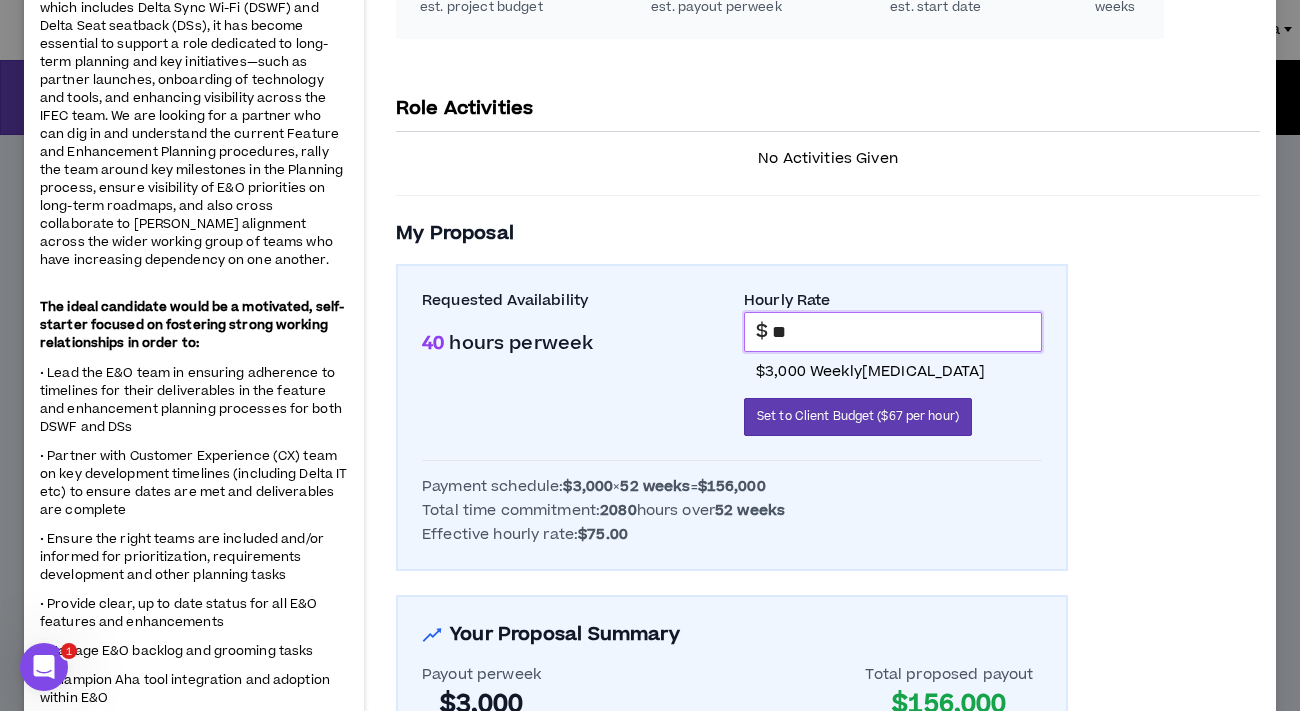 type on "*****" 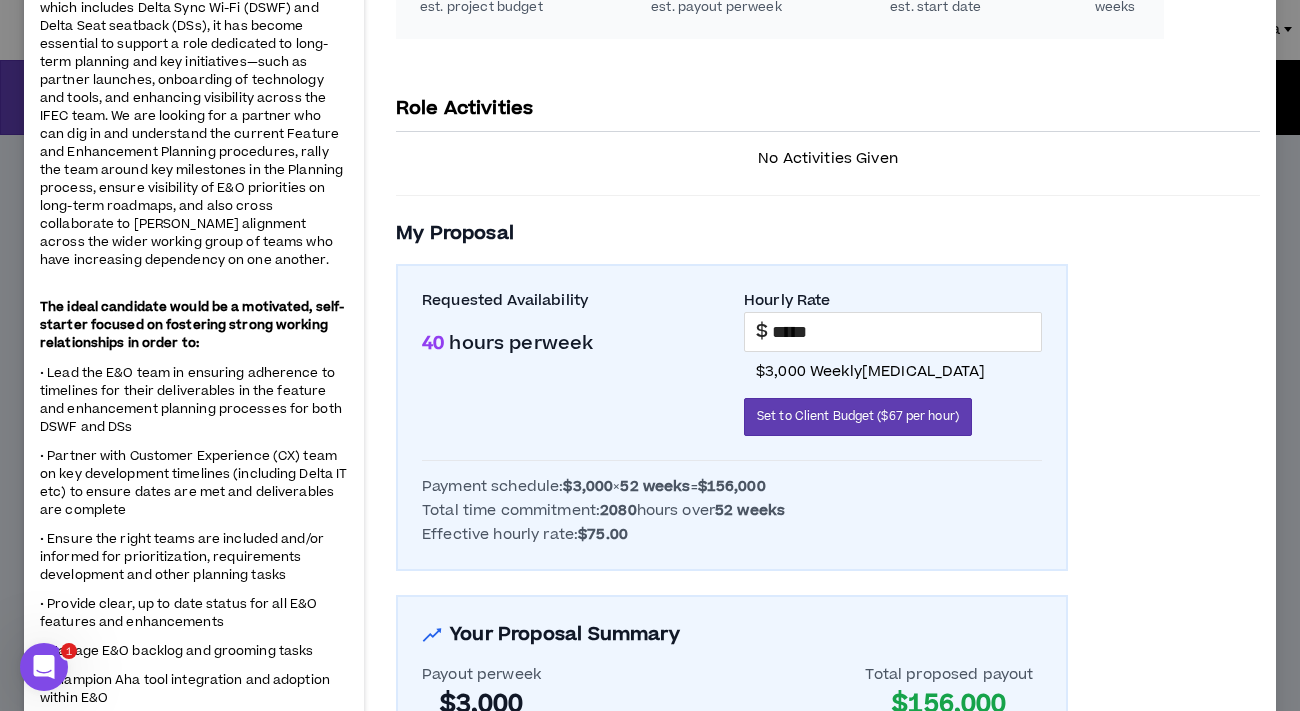 click on "Project Overview $140,173 est. project budget $2,696 est. payout per  week [DATE] est. start date 52 weeks Role Activities No Activities Given My Proposal Requested Availability 40   hours per  week Hourly Rate $ ***** $3,000   weekly  [MEDICAL_DATA] Set to Client Budget ($67 per hour) Payment schedule:  $3,000  ×  52   weeks  =  $156,000 Total time commitment:  2080  hours over  52   weeks Effective hourly rate:  $75.00 Your Proposal Summary Payout per  week $3,000 40 hrs ×  $75.00 Total proposed payout $156,000 111.3 %  of project budget Proposal exceeds budget Your total proposed payout of $156,000 exceeds the estimated project budget by $15,827. Consider adjusting your hours per week or hourly rate to align with the budget." at bounding box center [828, 406] 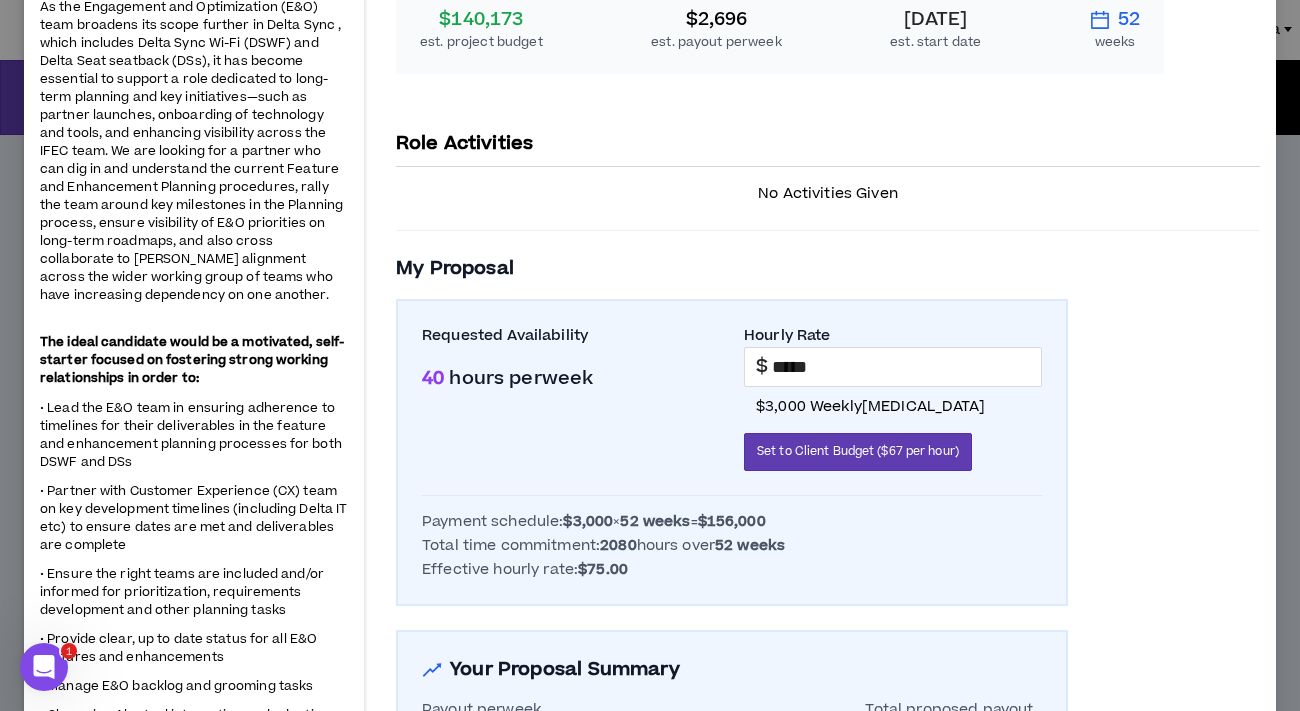 scroll, scrollTop: 362, scrollLeft: 0, axis: vertical 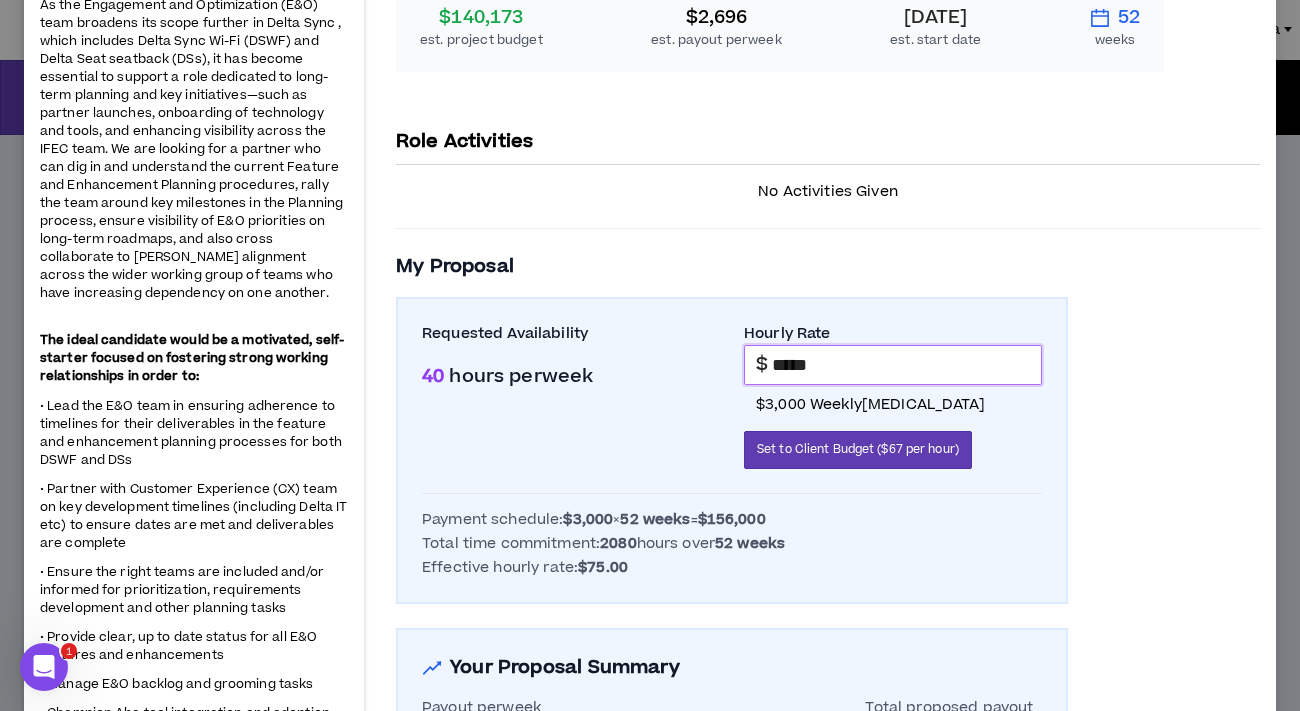 drag, startPoint x: 826, startPoint y: 366, endPoint x: 768, endPoint y: 362, distance: 58.137768 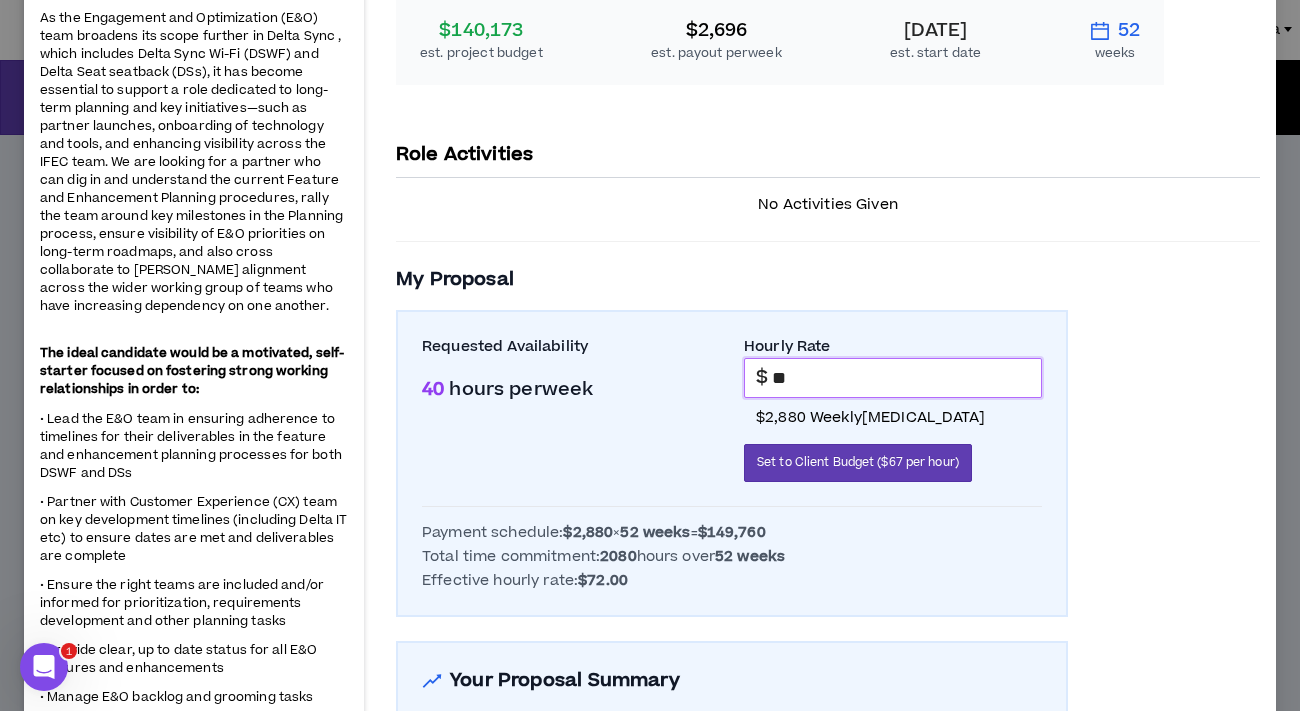 scroll, scrollTop: 361, scrollLeft: 0, axis: vertical 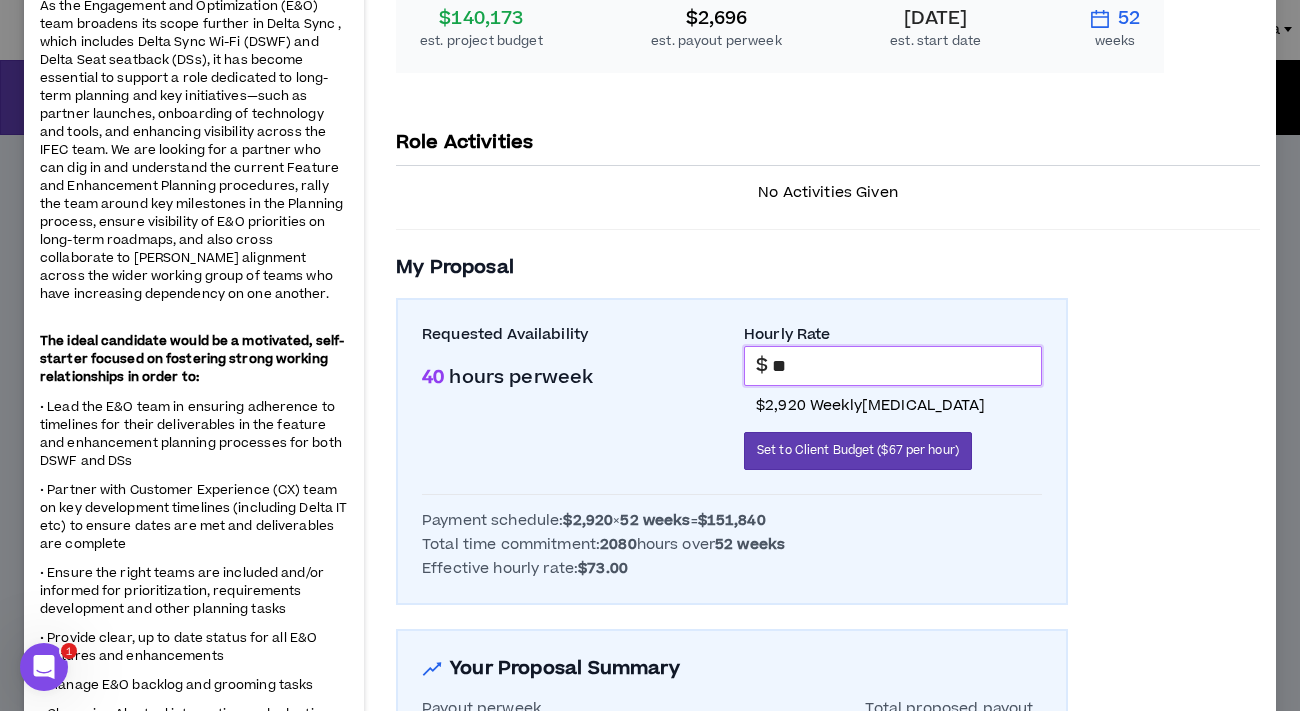 type on "*****" 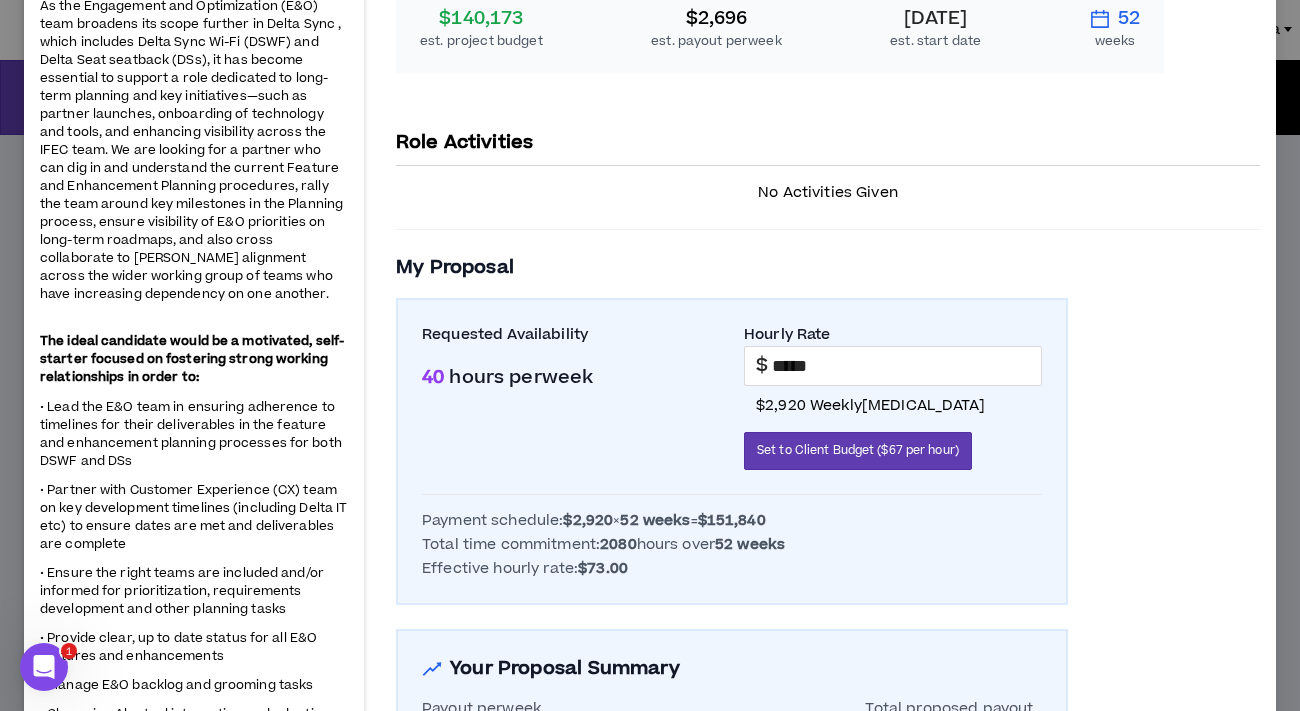 click on "Project Overview $140,173 est. project budget $2,696 est. payout per  week [DATE] est. start date 52 weeks Role Activities No Activities Given My Proposal Requested Availability 40   hours per  week Hourly Rate $ ***** $2,920   weekly  [MEDICAL_DATA] Set to Client Budget ($67 per hour) Payment schedule:  $2,920  ×  52   weeks  =  $151,840 Total time commitment:  2080  hours over  52   weeks Effective hourly rate:  $73.00 Your Proposal Summary Payout per  week $2,920 40 hrs ×  $73.00 Total proposed payout $151,840 108.3 %  of project budget Proposal exceeds budget Your total proposed payout of $151,840 exceeds the estimated project budget by $11,667. Consider adjusting your hours per week or hourly rate to align with the budget." at bounding box center [828, 440] 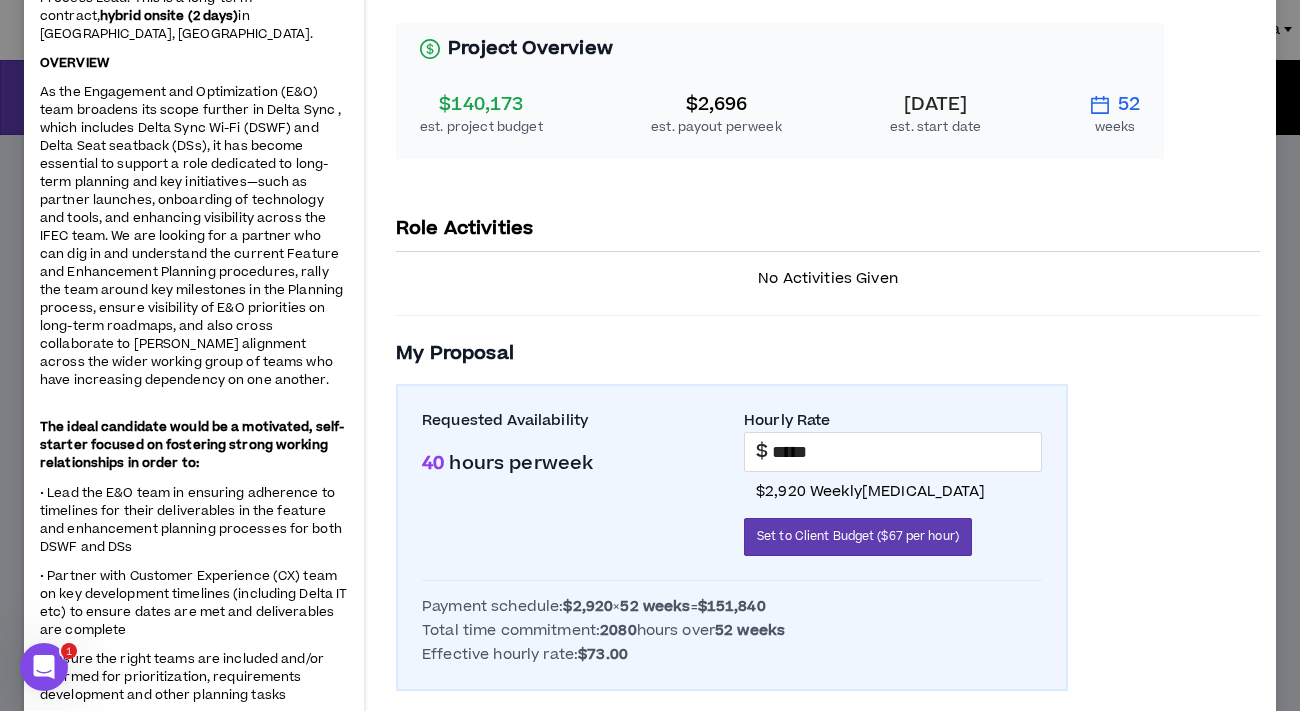 scroll, scrollTop: 0, scrollLeft: 0, axis: both 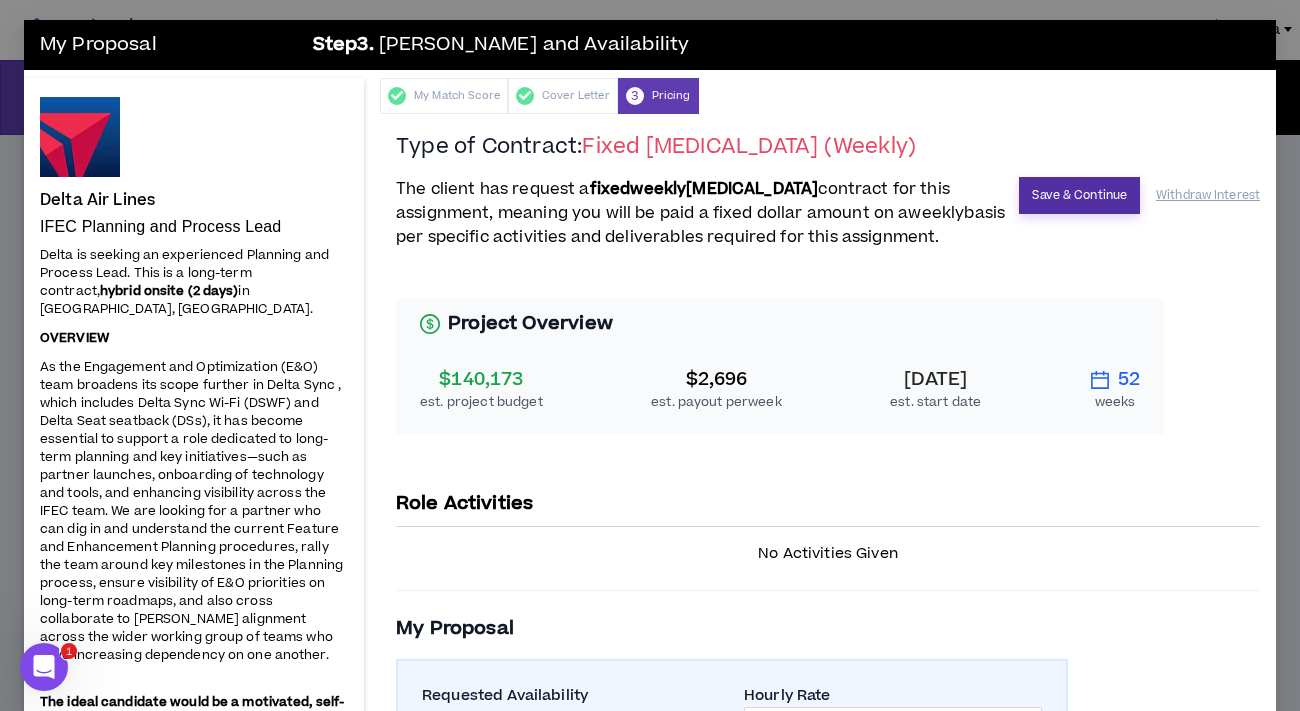 click on "Save & Continue" at bounding box center [1079, 195] 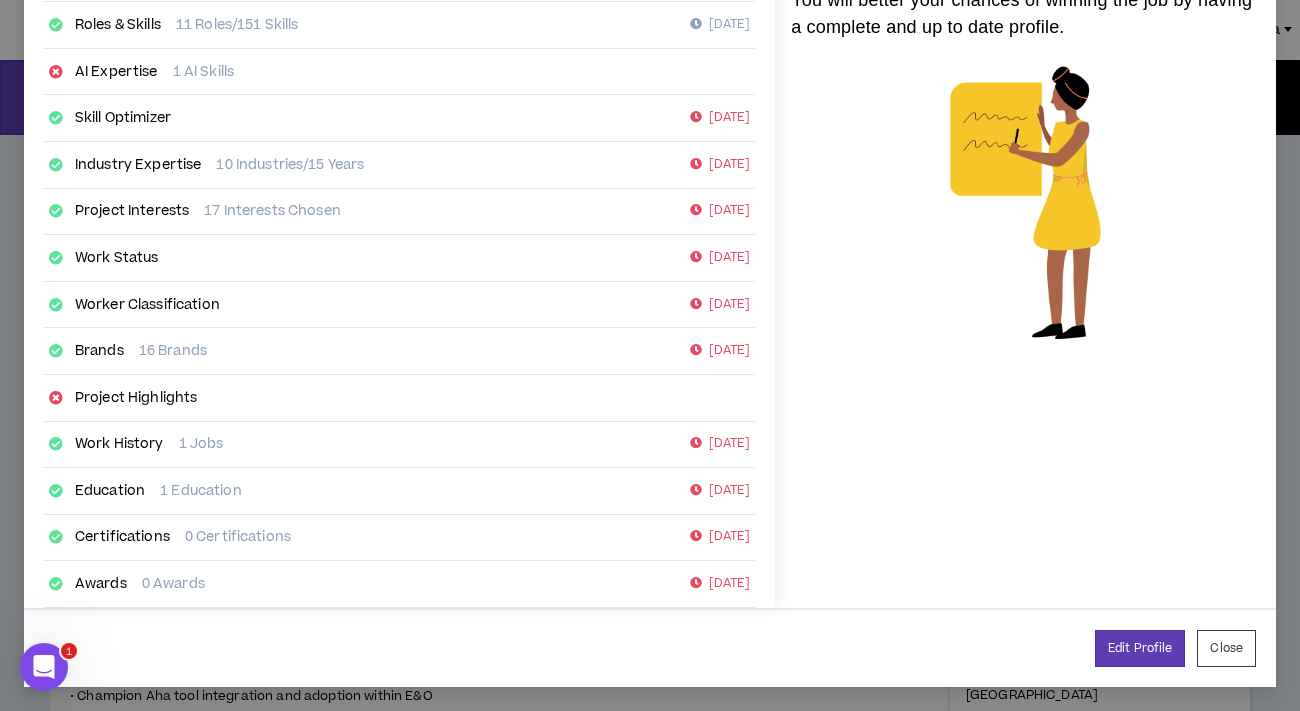 scroll, scrollTop: 339, scrollLeft: 0, axis: vertical 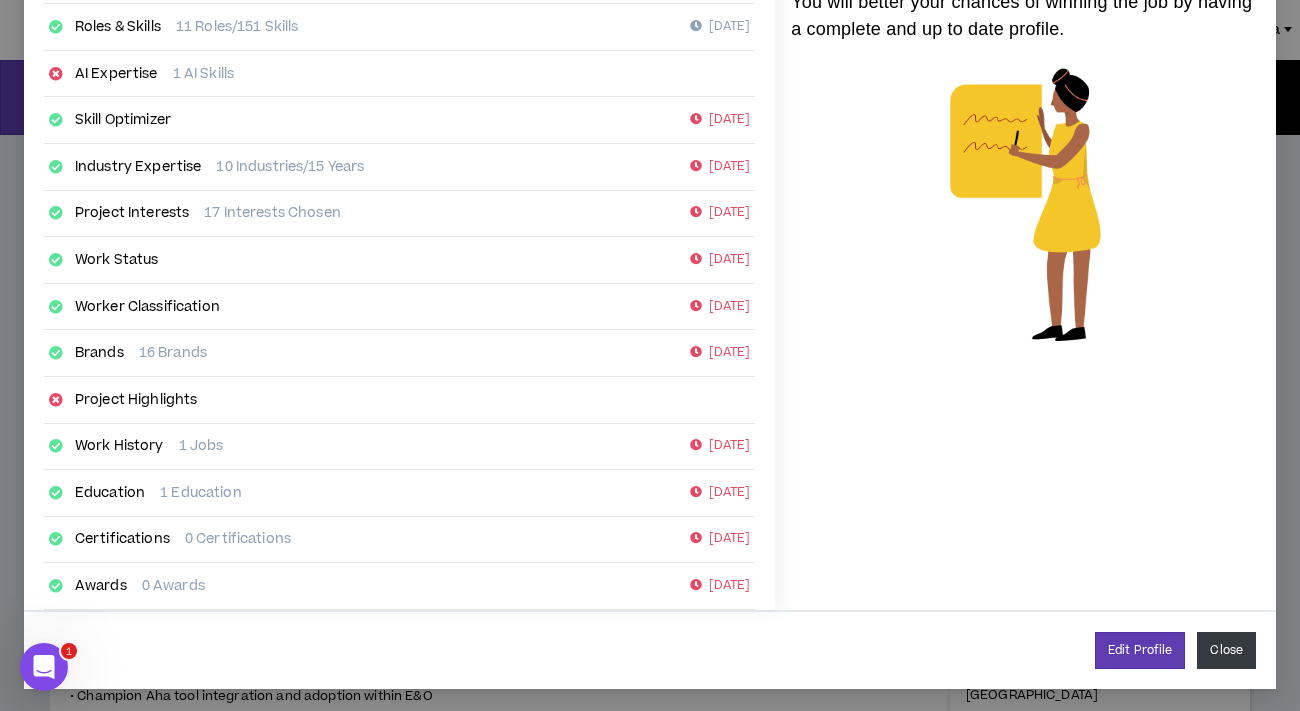 click on "Close" at bounding box center (1226, 650) 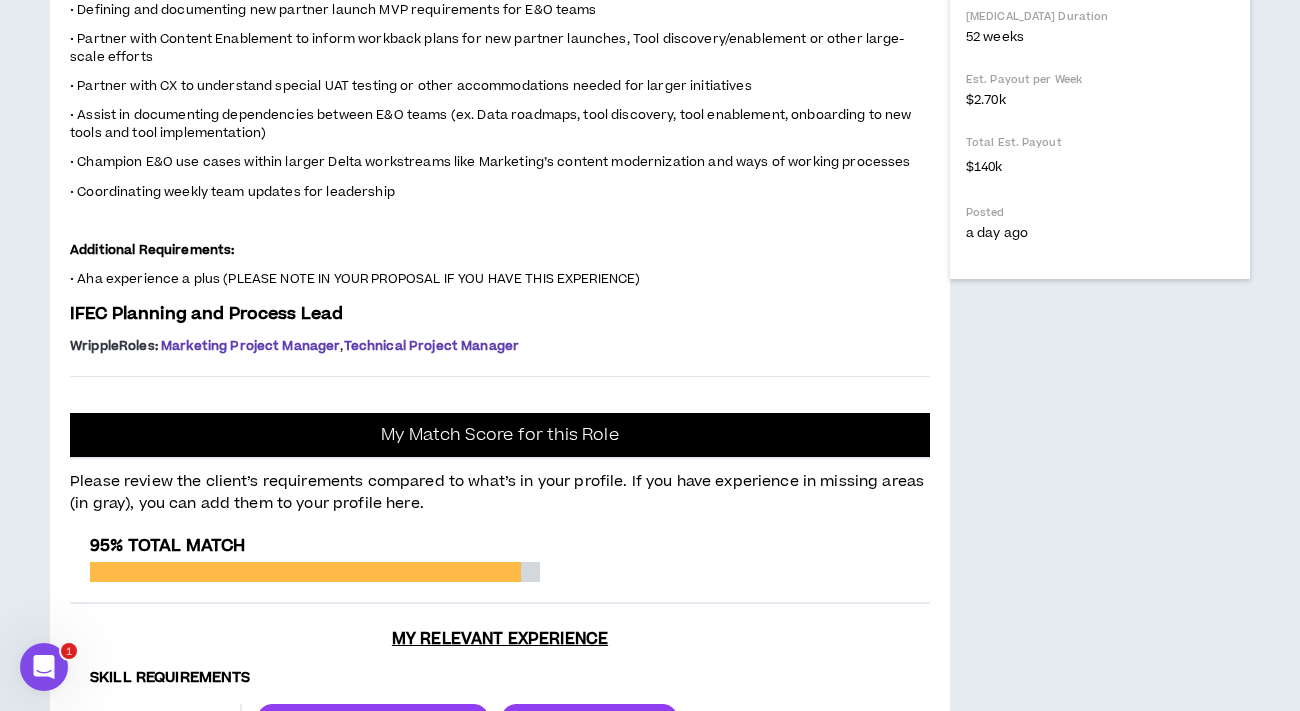 scroll, scrollTop: 0, scrollLeft: 0, axis: both 